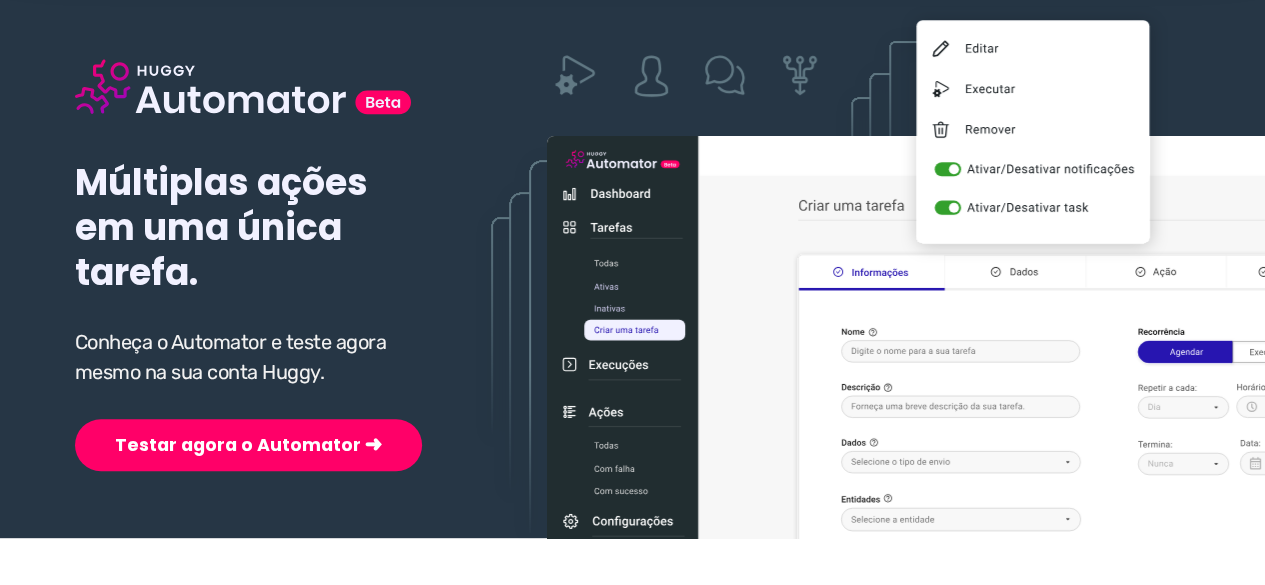 scroll, scrollTop: 200, scrollLeft: 0, axis: vertical 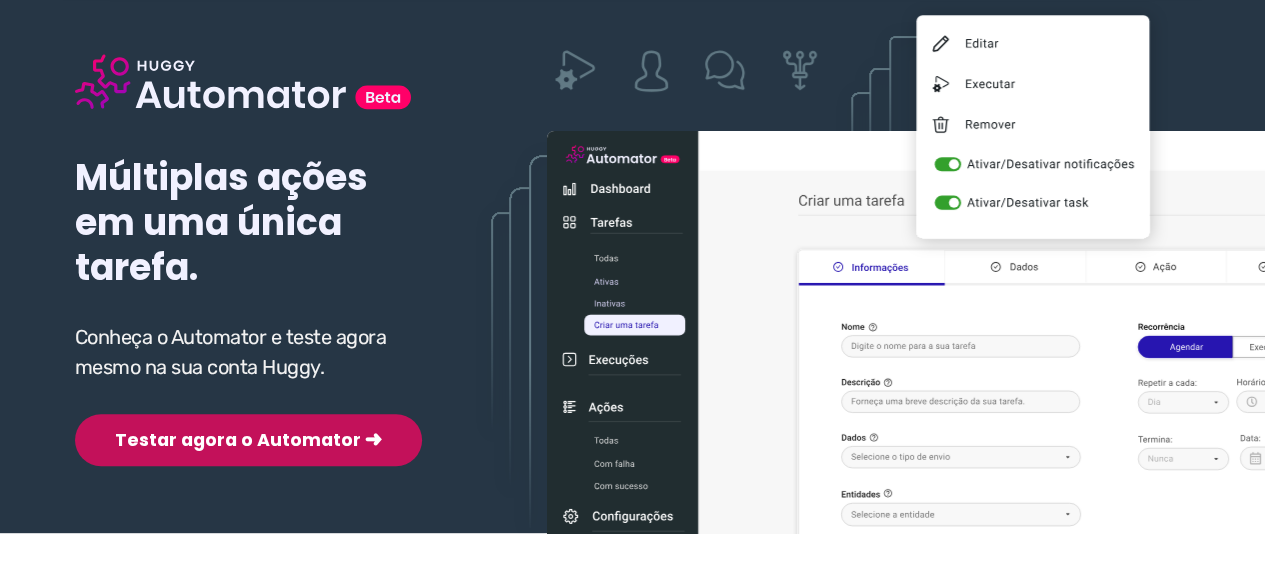 click on "Testar agora o Automator ➜" at bounding box center (248, 440) 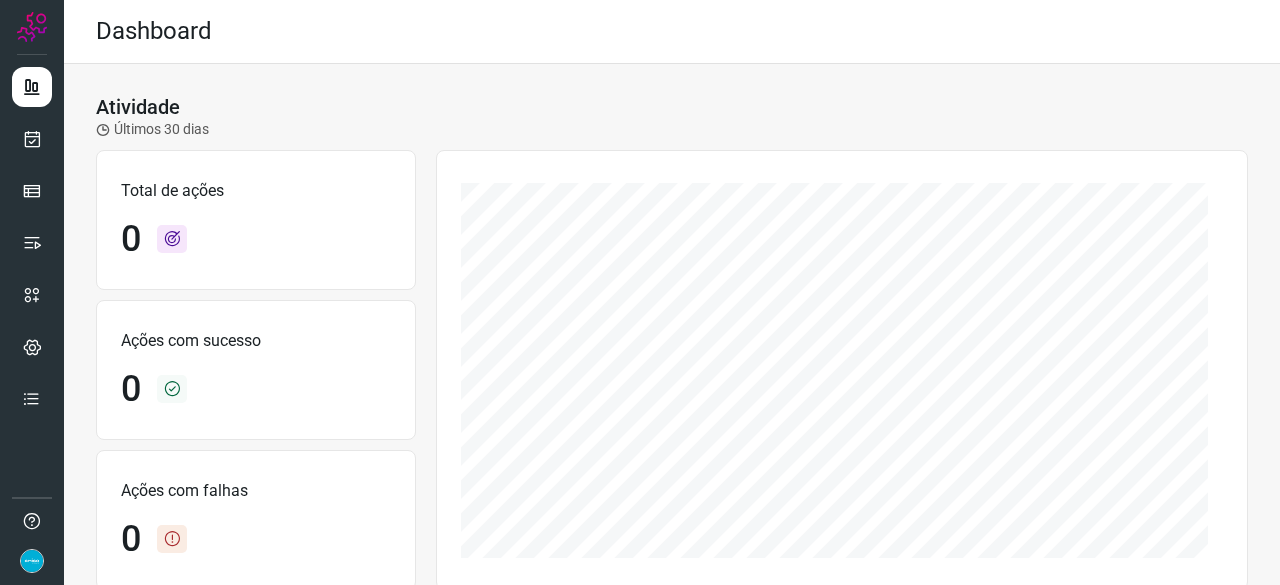 scroll, scrollTop: 0, scrollLeft: 0, axis: both 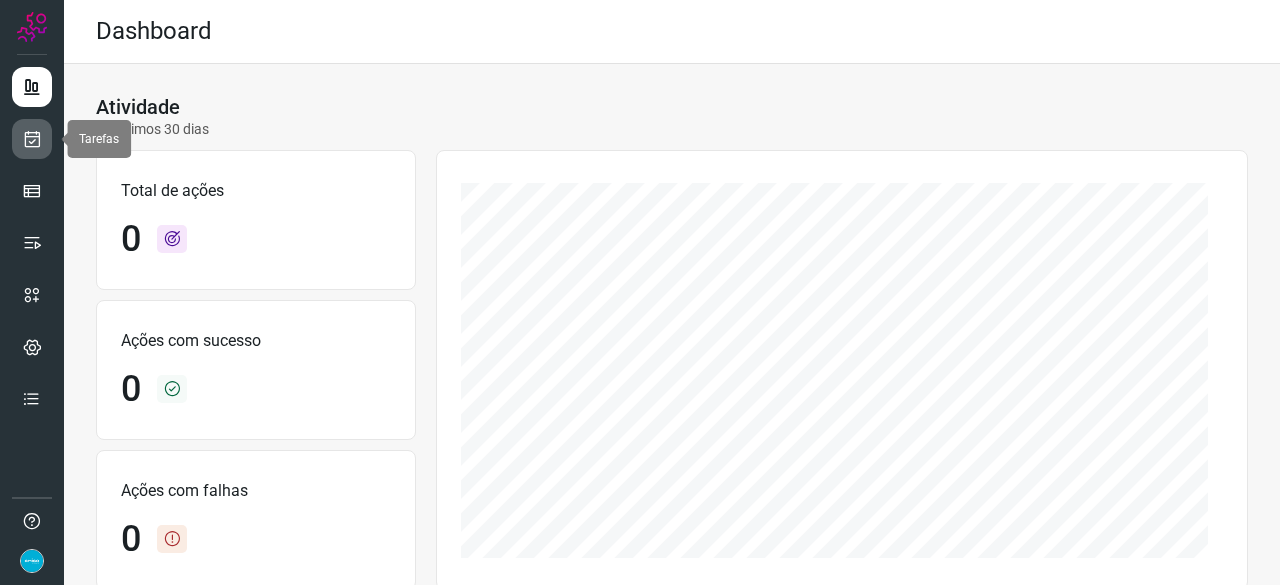 click at bounding box center [32, 139] 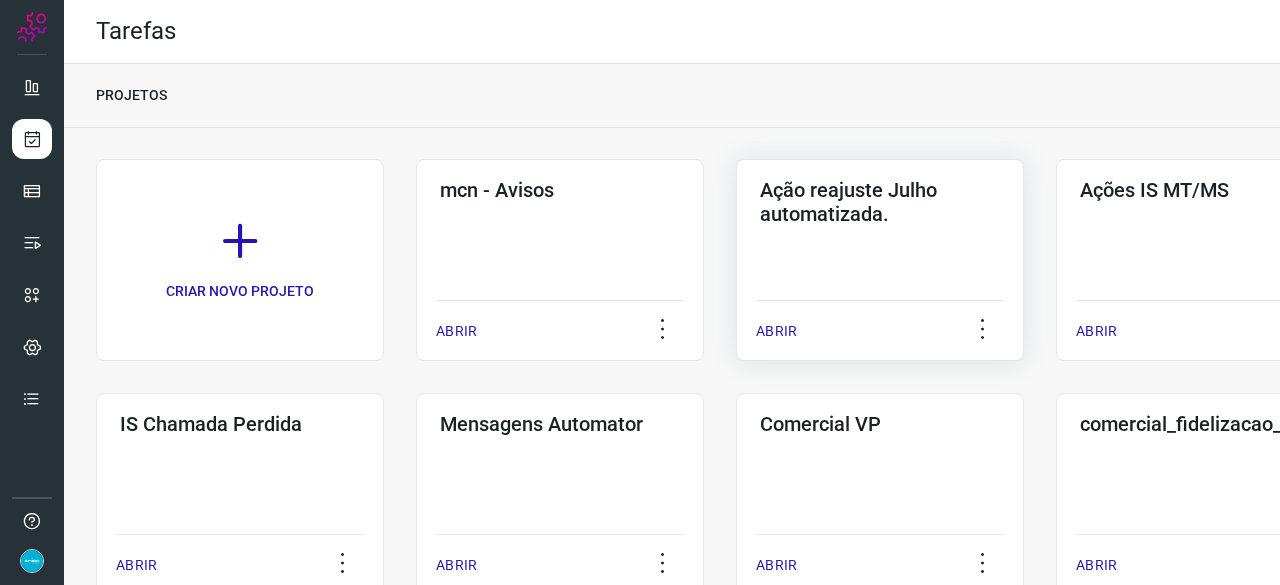 click on "ABRIR" at bounding box center [776, 331] 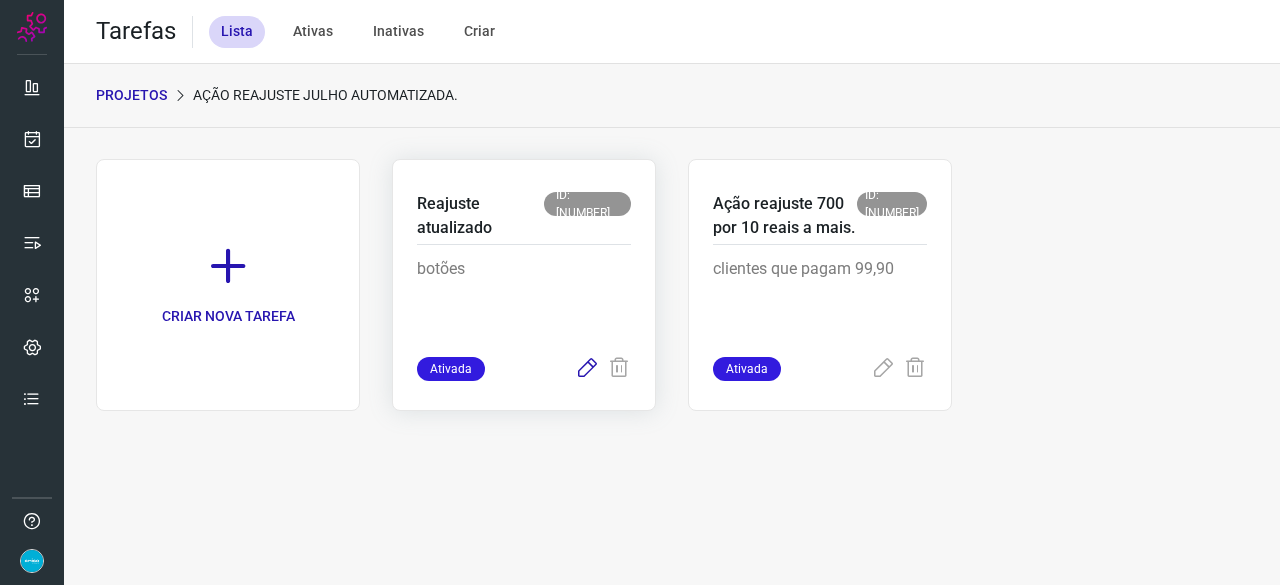 click at bounding box center [587, 369] 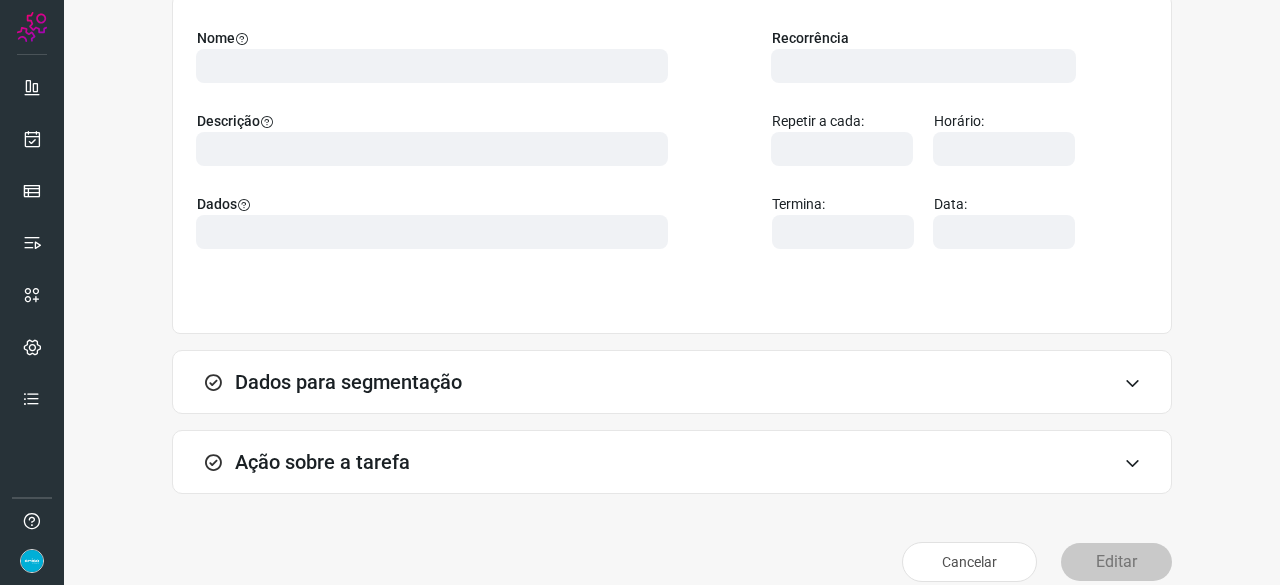 scroll, scrollTop: 195, scrollLeft: 0, axis: vertical 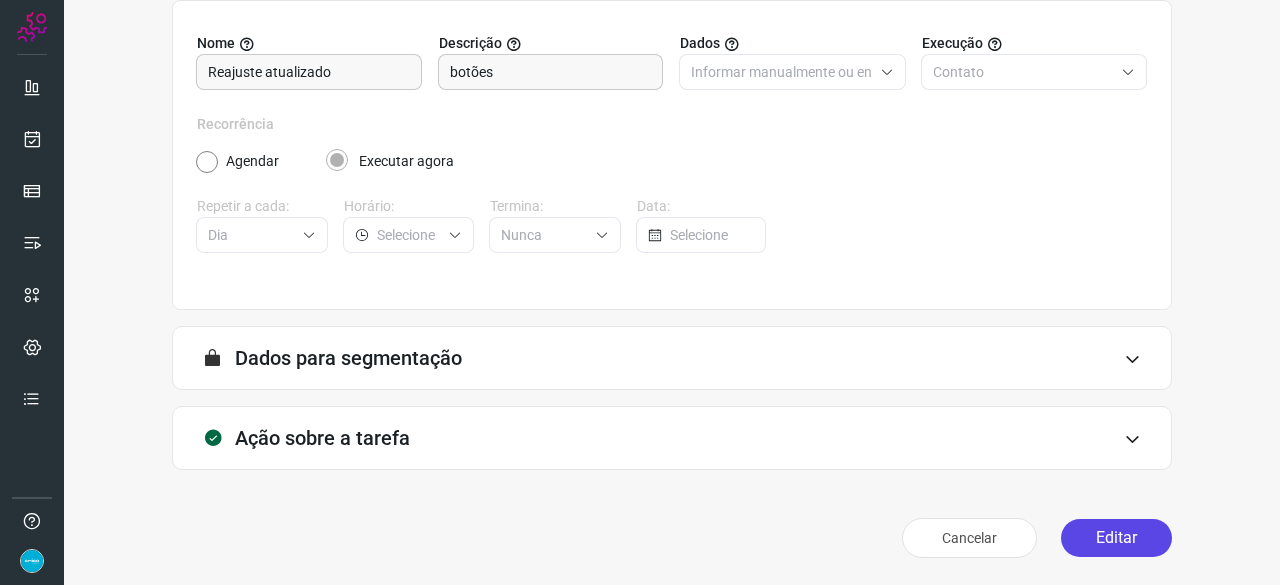 click on "Editar" at bounding box center [1116, 538] 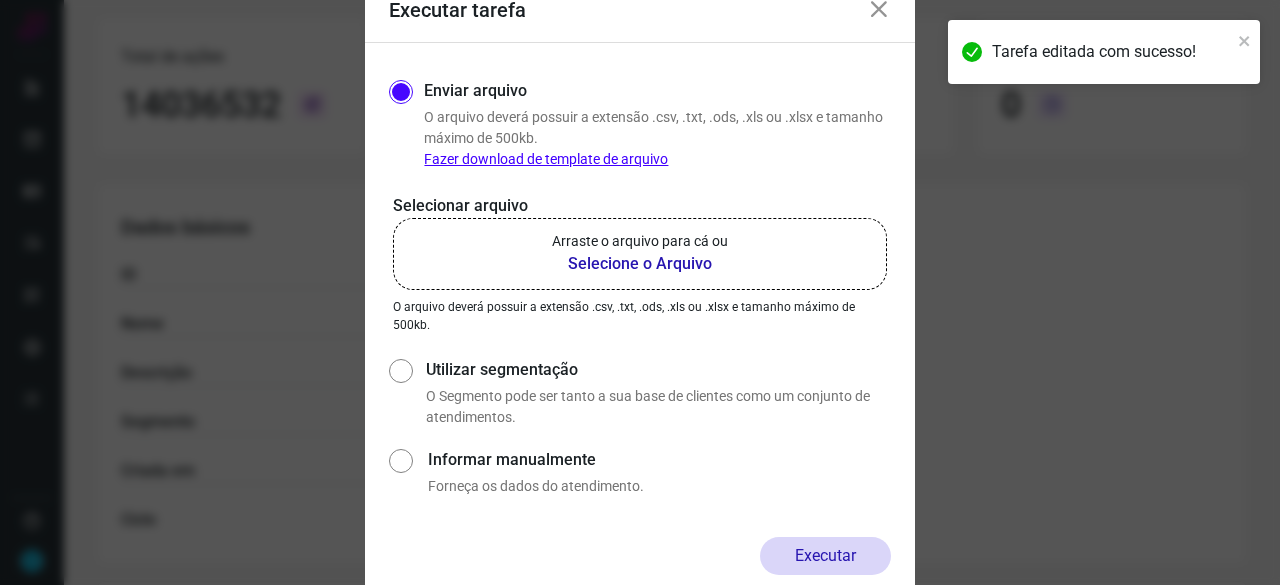 click on "Selecione o Arquivo" at bounding box center [640, 264] 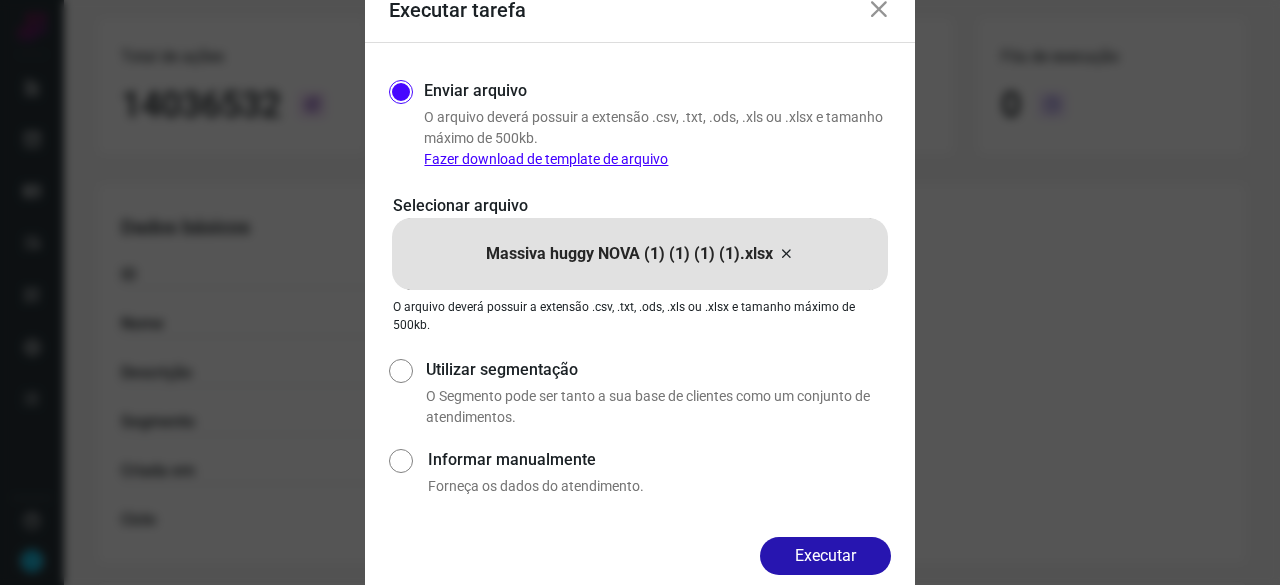 drag, startPoint x: 841, startPoint y: 545, endPoint x: 840, endPoint y: 526, distance: 19.026299 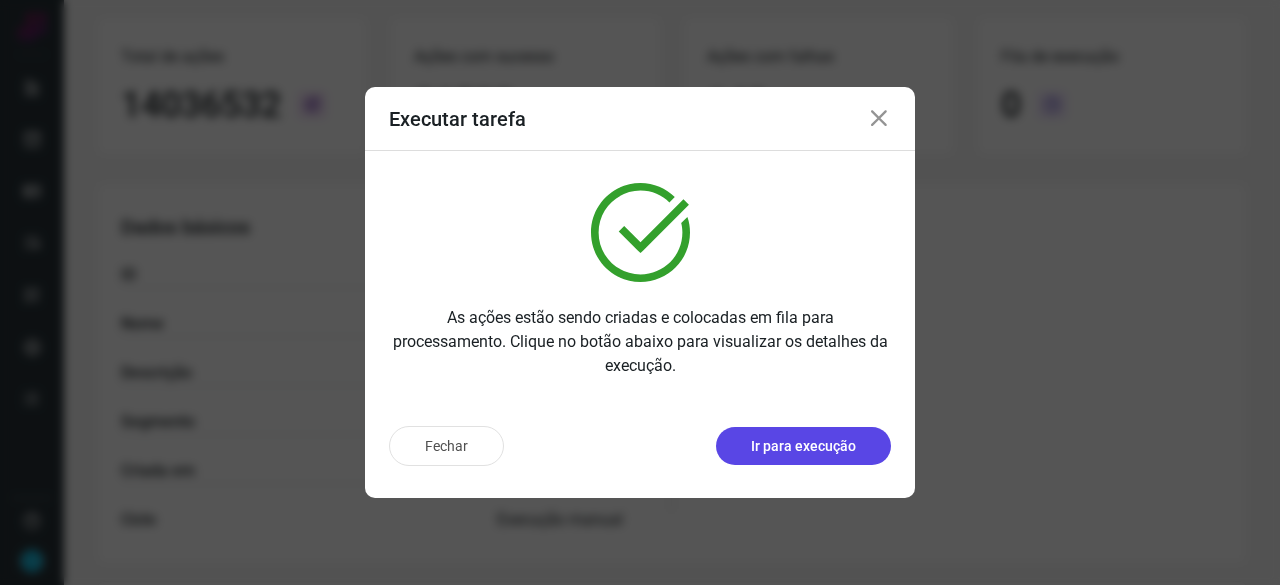click on "Ir para execução" at bounding box center (803, 446) 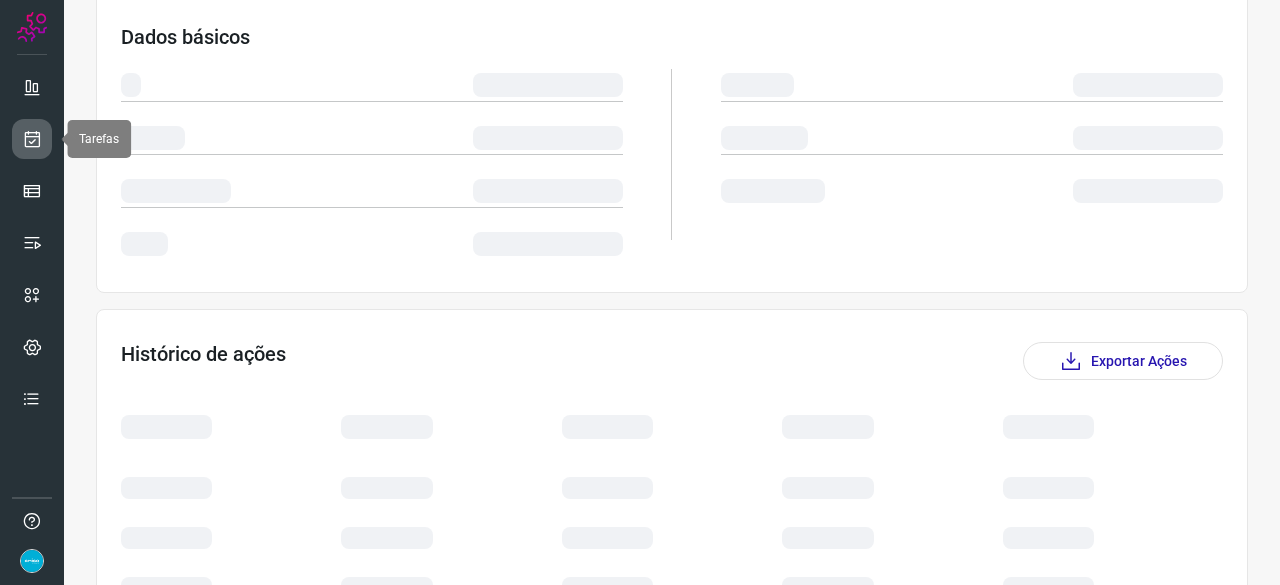 click at bounding box center [32, 139] 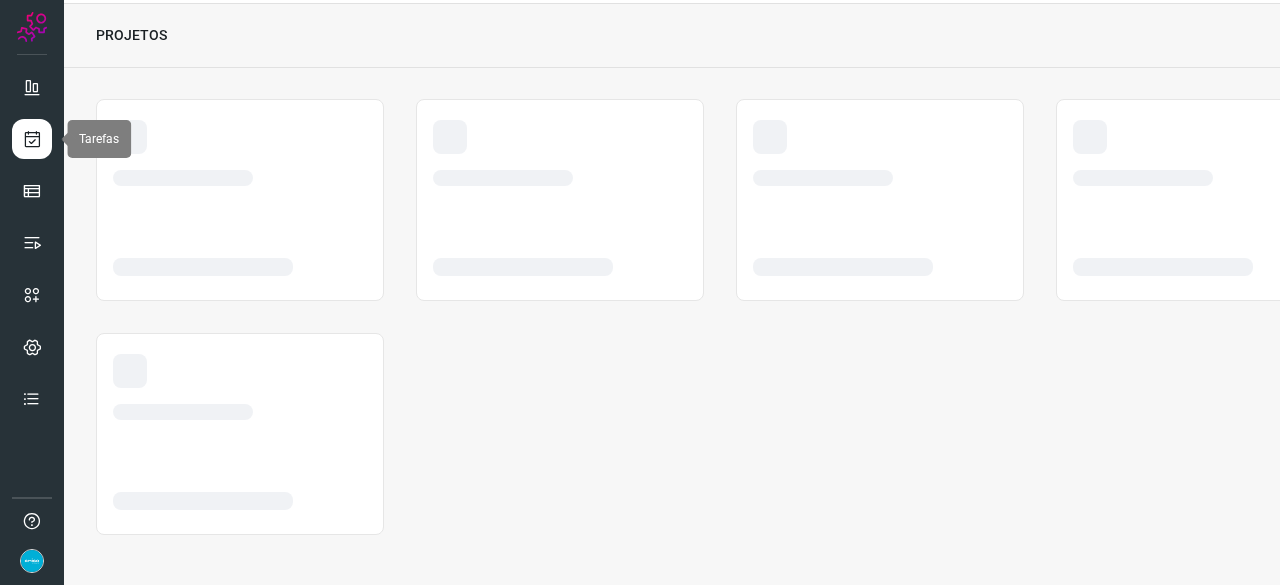 scroll, scrollTop: 60, scrollLeft: 0, axis: vertical 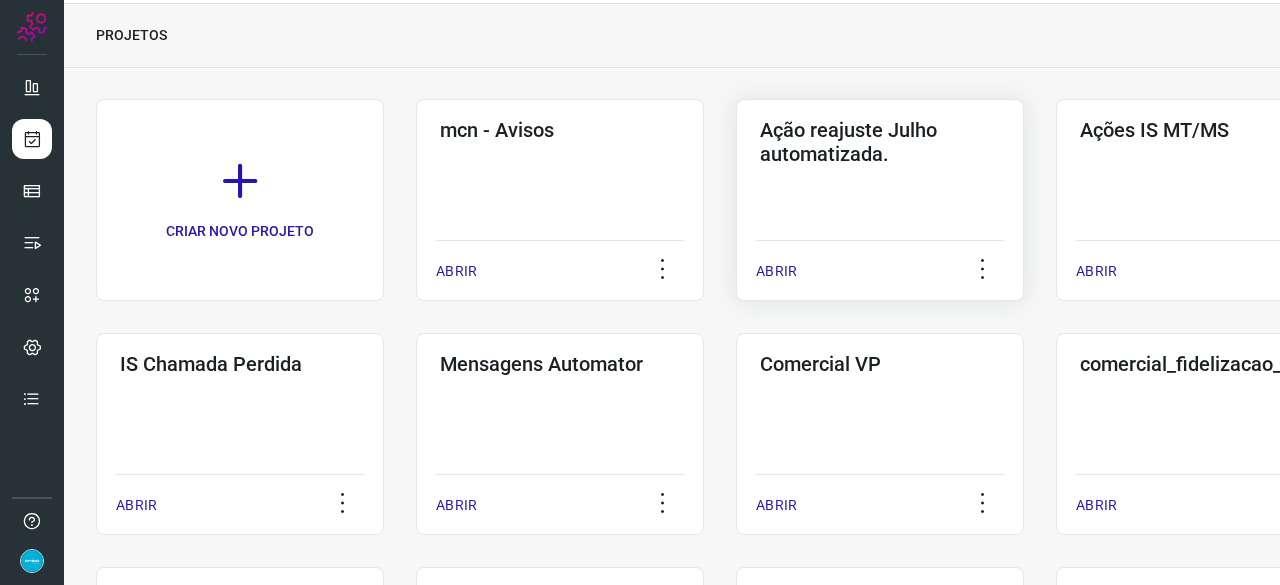 click on "ABRIR" at bounding box center [776, 271] 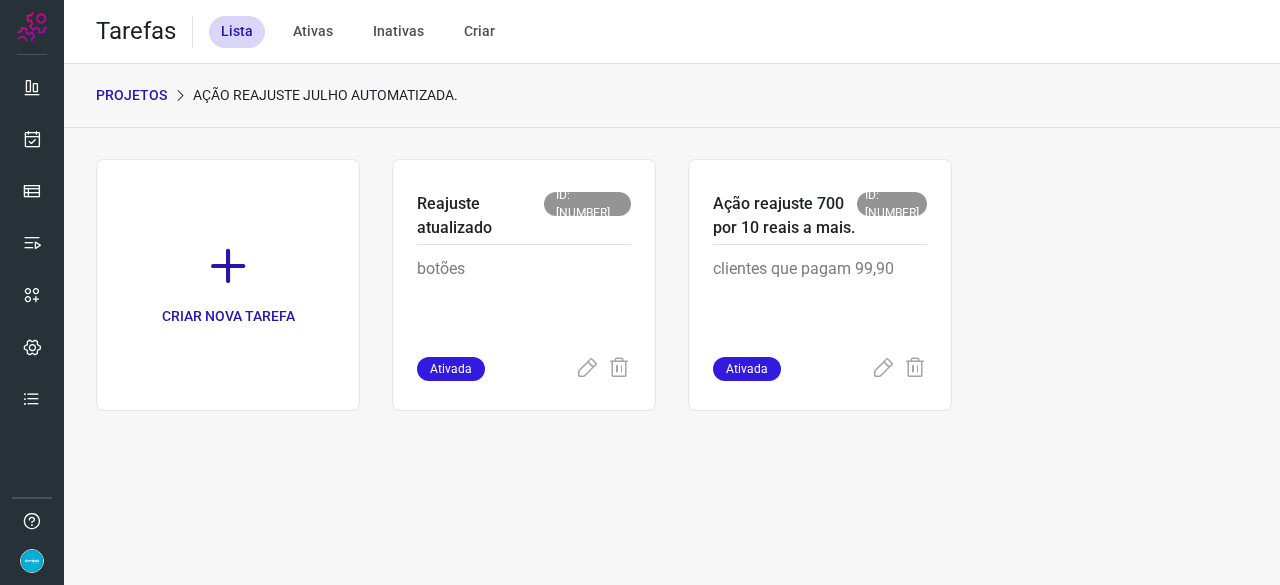scroll, scrollTop: 0, scrollLeft: 0, axis: both 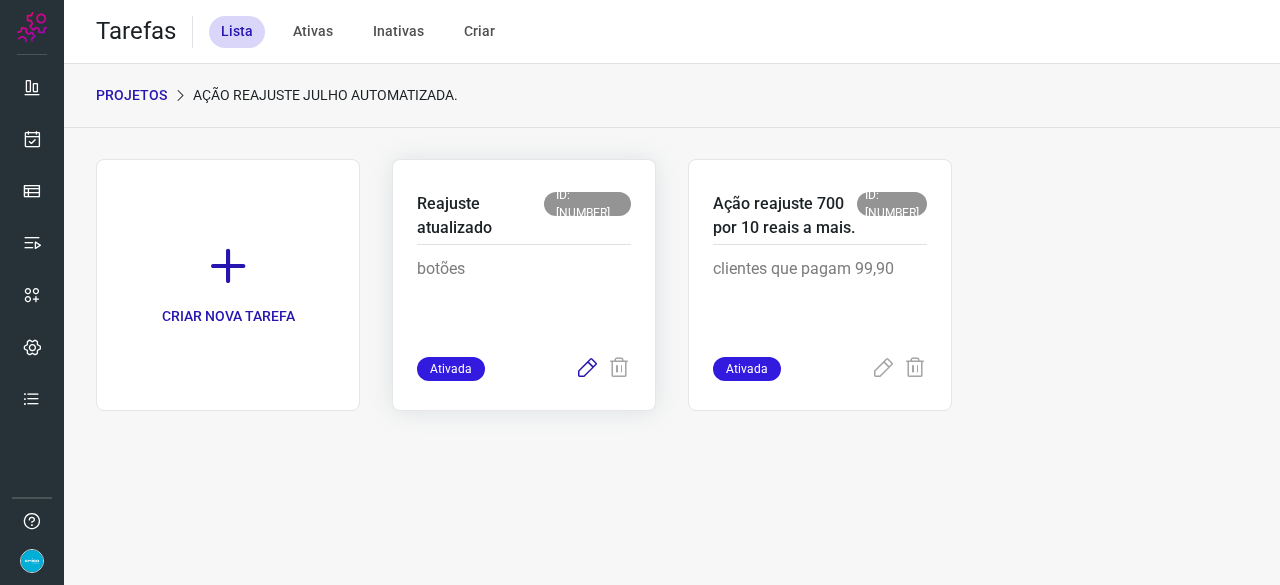 click at bounding box center [587, 369] 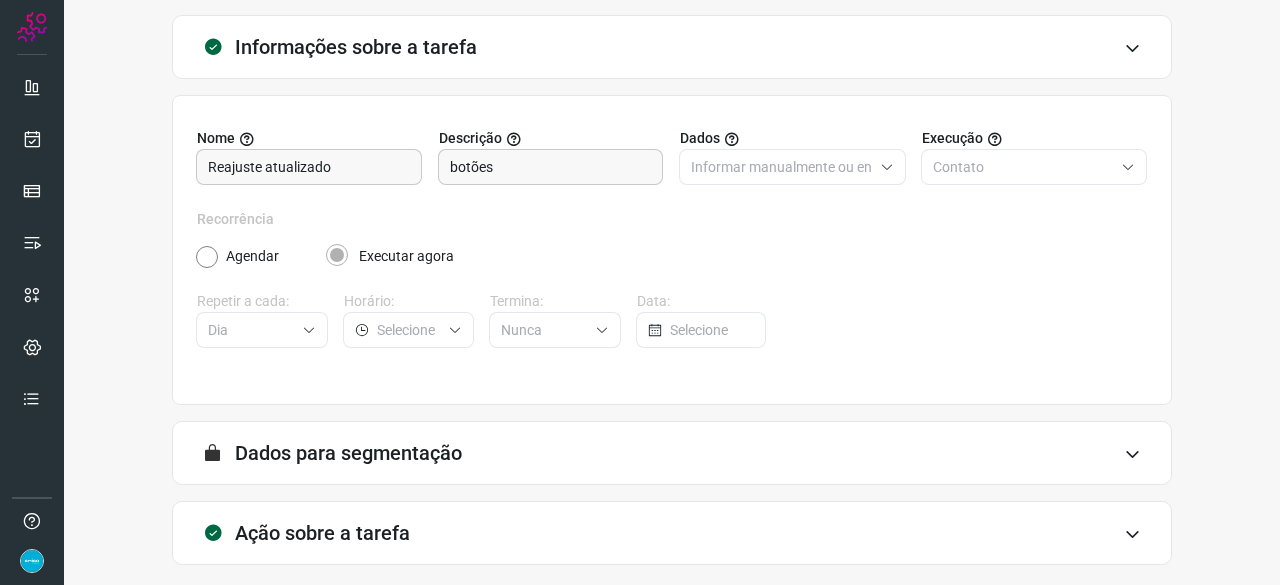 scroll, scrollTop: 195, scrollLeft: 0, axis: vertical 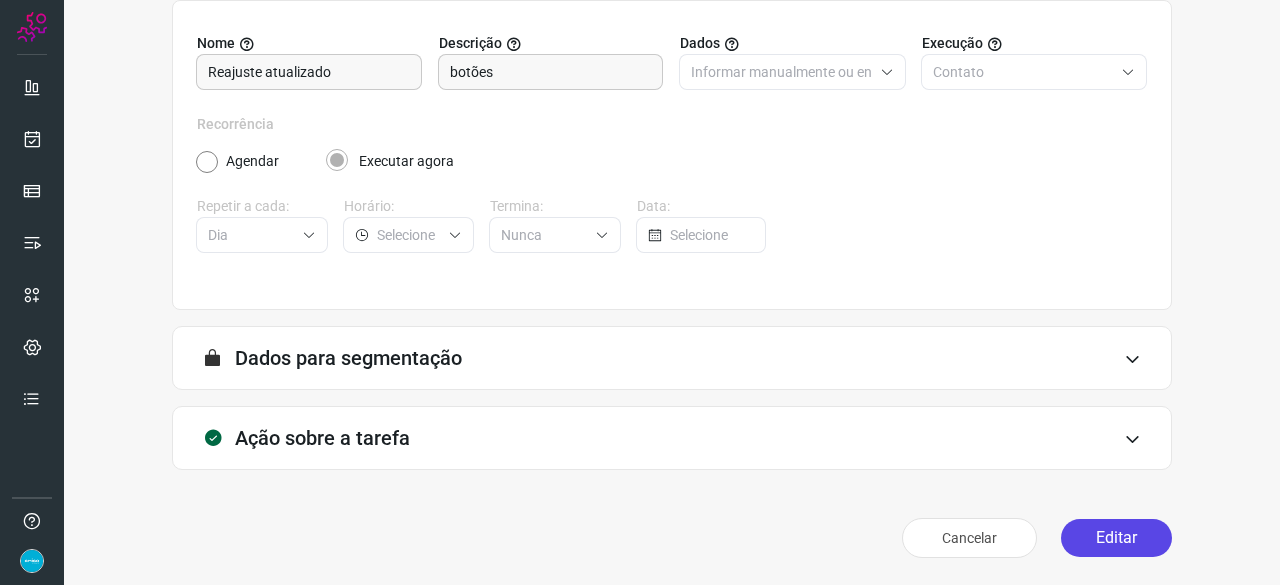 click on "Editar" at bounding box center (1116, 538) 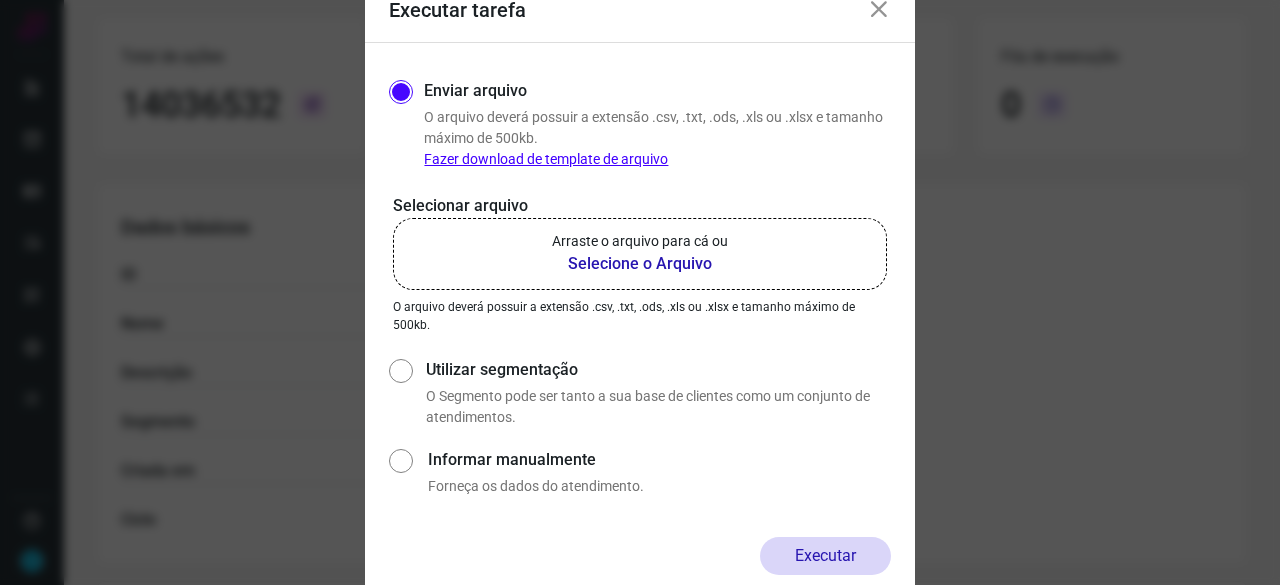 click on "Selecione o Arquivo" at bounding box center (640, 264) 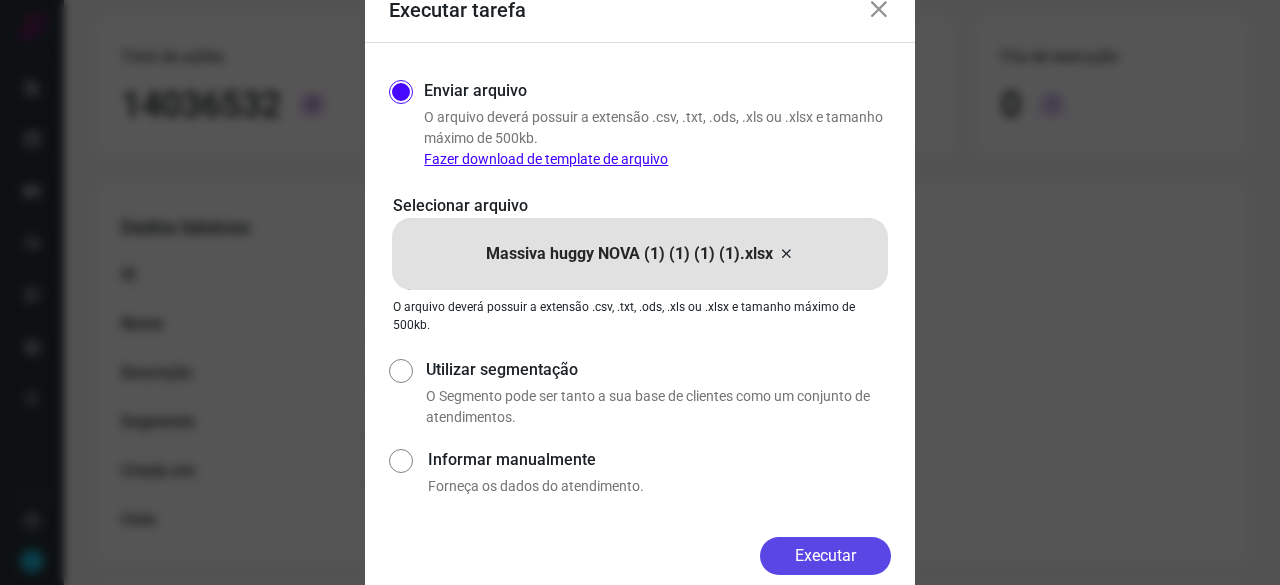 click on "Executar" at bounding box center [825, 556] 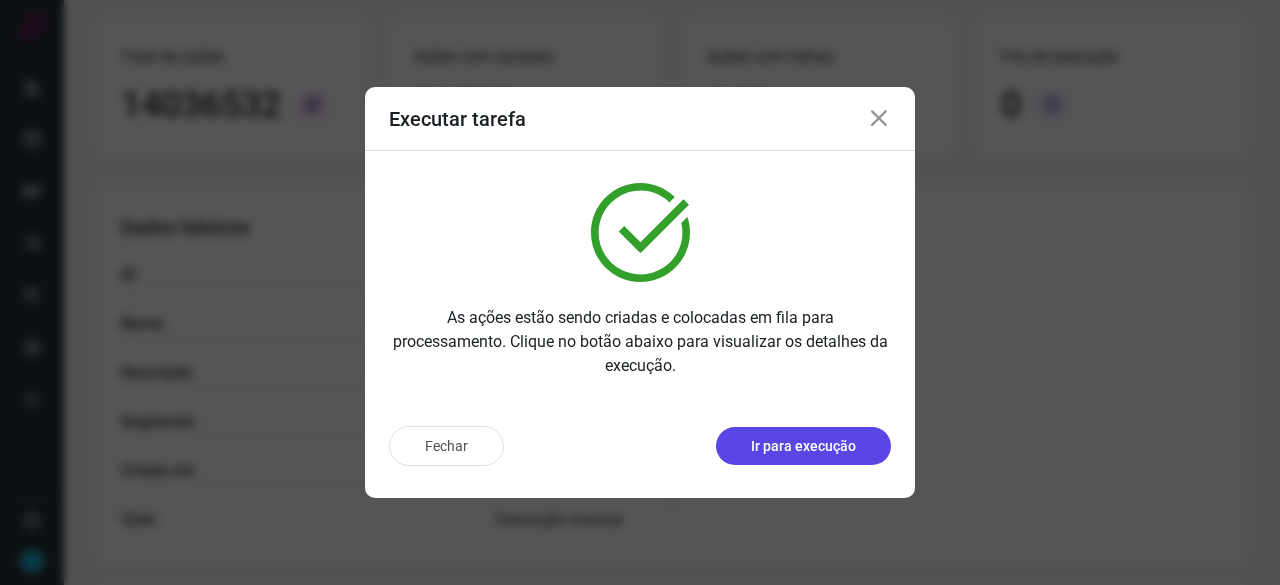 click on "Ir para execução" at bounding box center (803, 446) 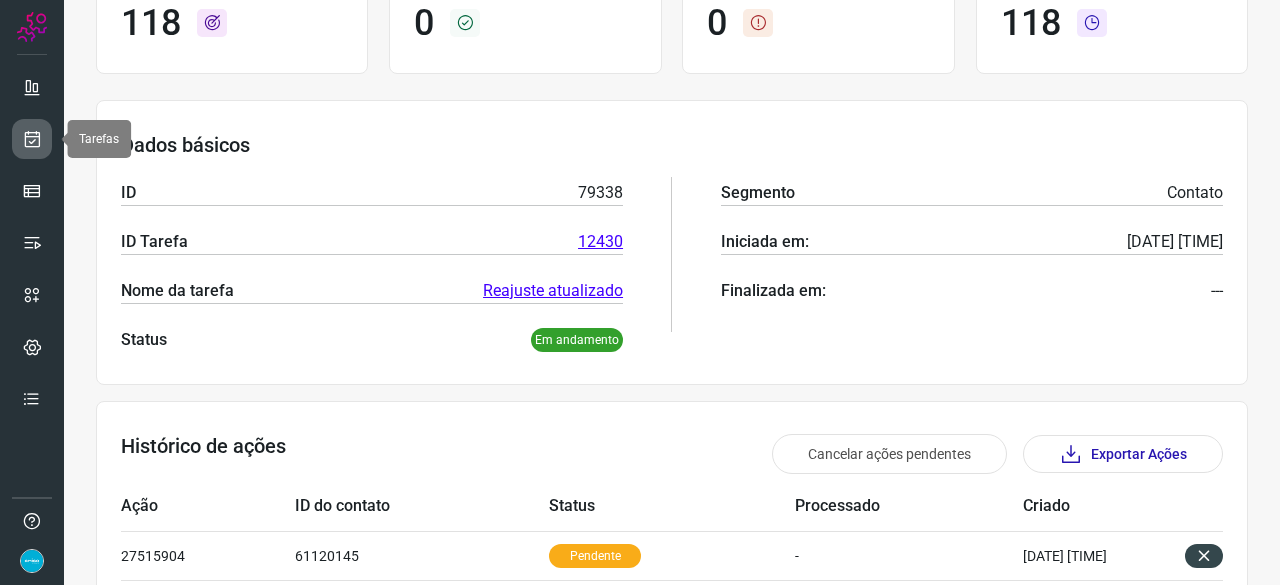 click at bounding box center (32, 139) 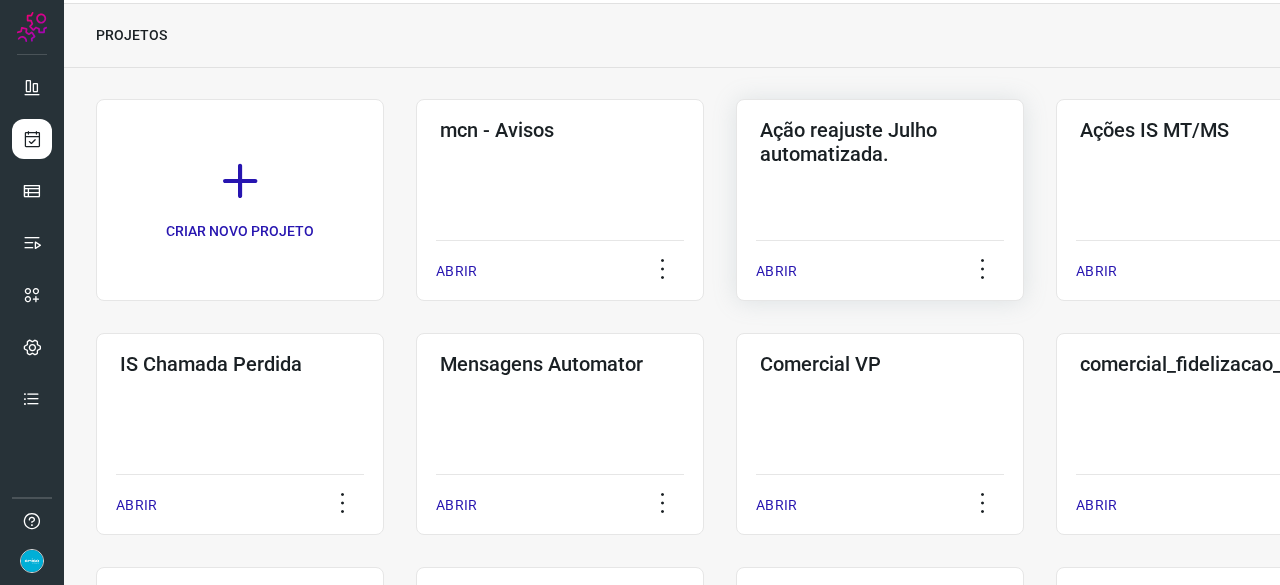 click on "ABRIR" at bounding box center [776, 271] 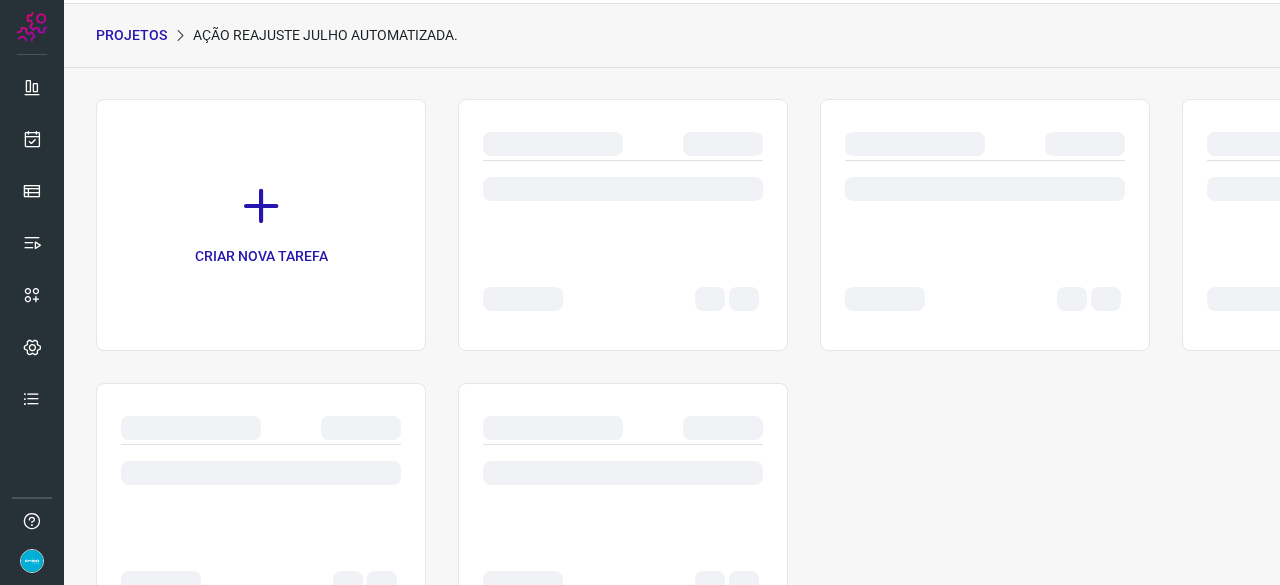 scroll, scrollTop: 0, scrollLeft: 0, axis: both 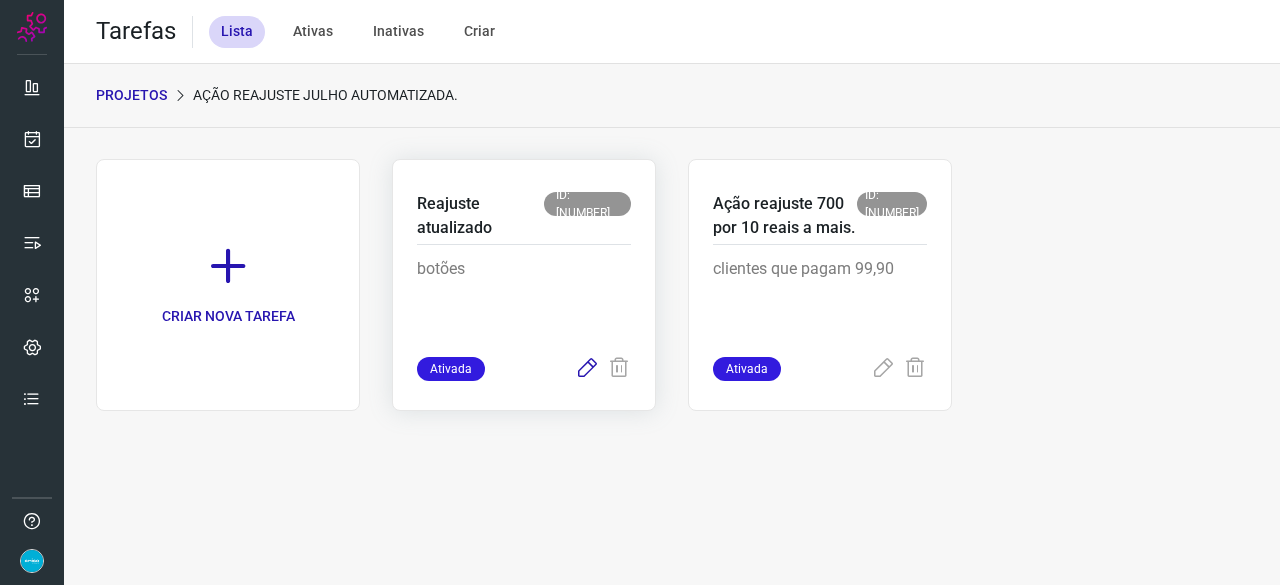click at bounding box center [587, 369] 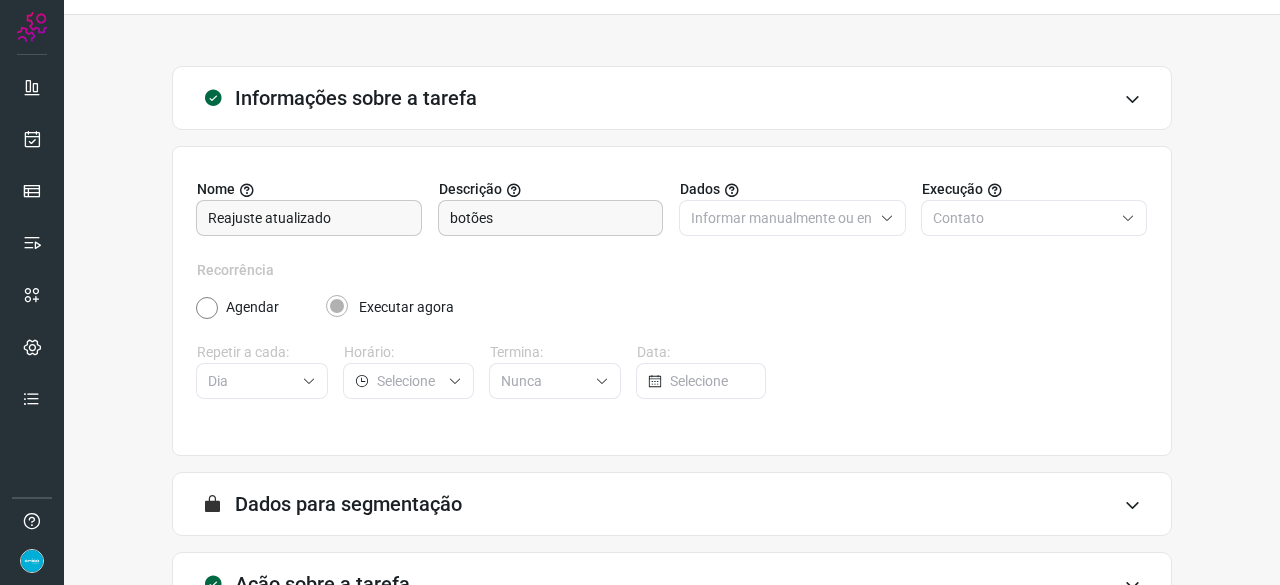 scroll, scrollTop: 195, scrollLeft: 0, axis: vertical 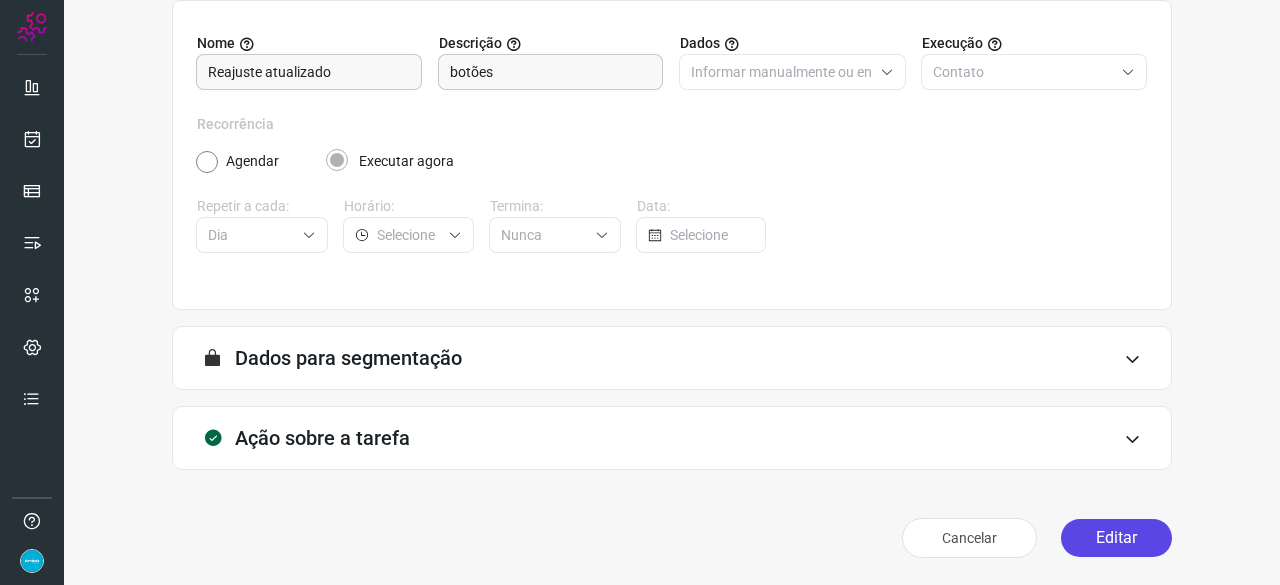 click on "Editar" at bounding box center [1116, 538] 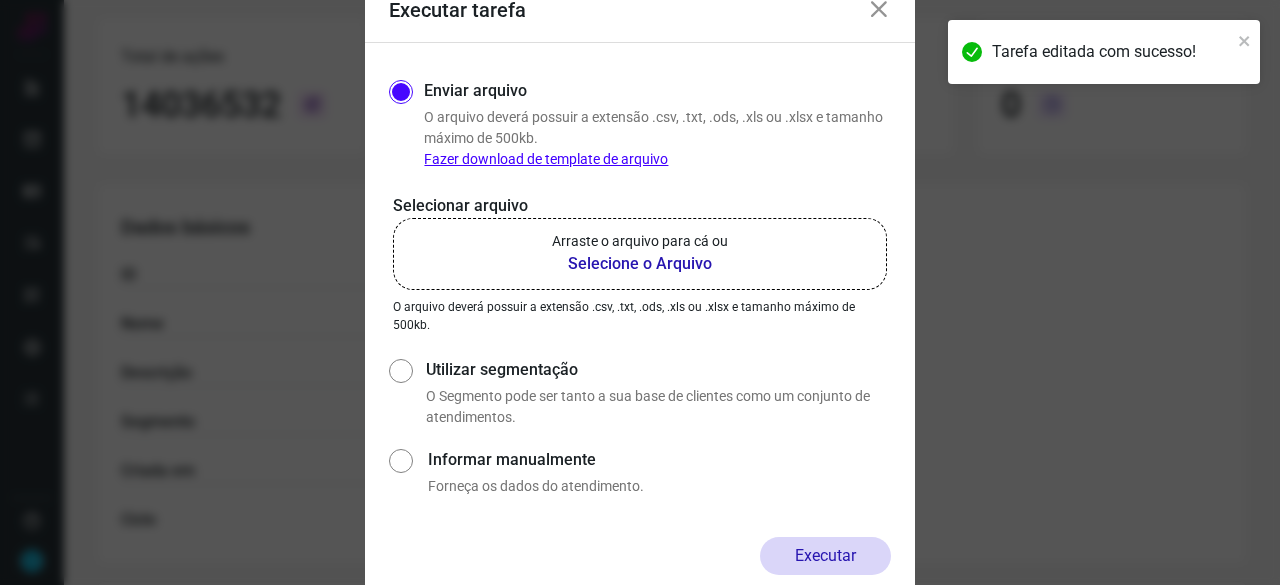 click on "Selecione o Arquivo" at bounding box center [640, 264] 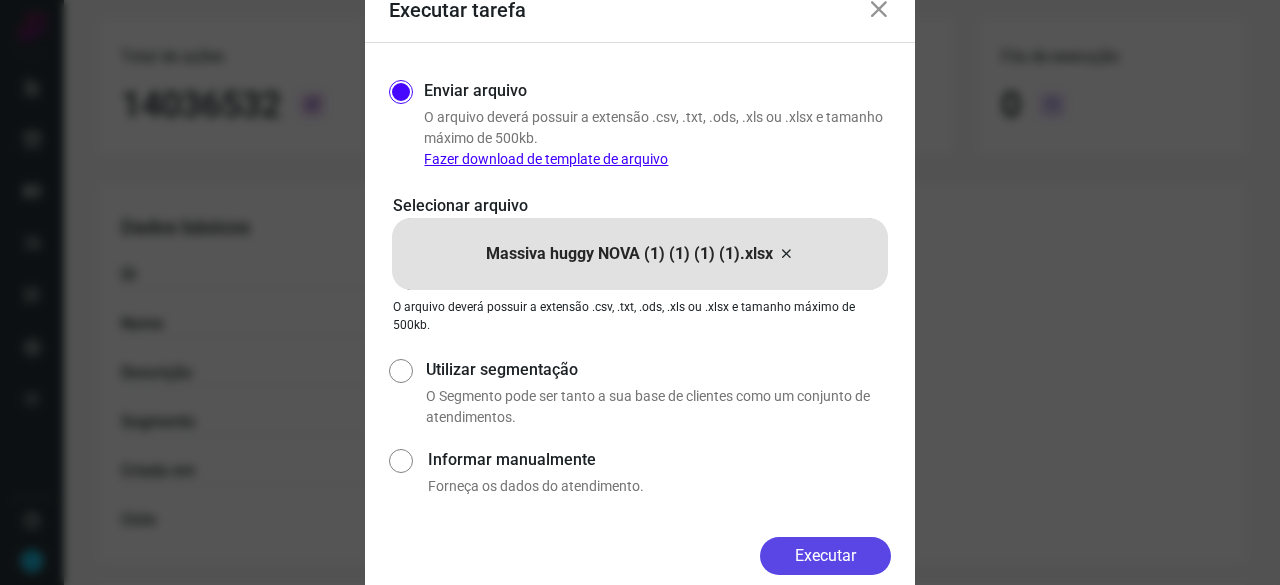 click on "Executar" at bounding box center (825, 556) 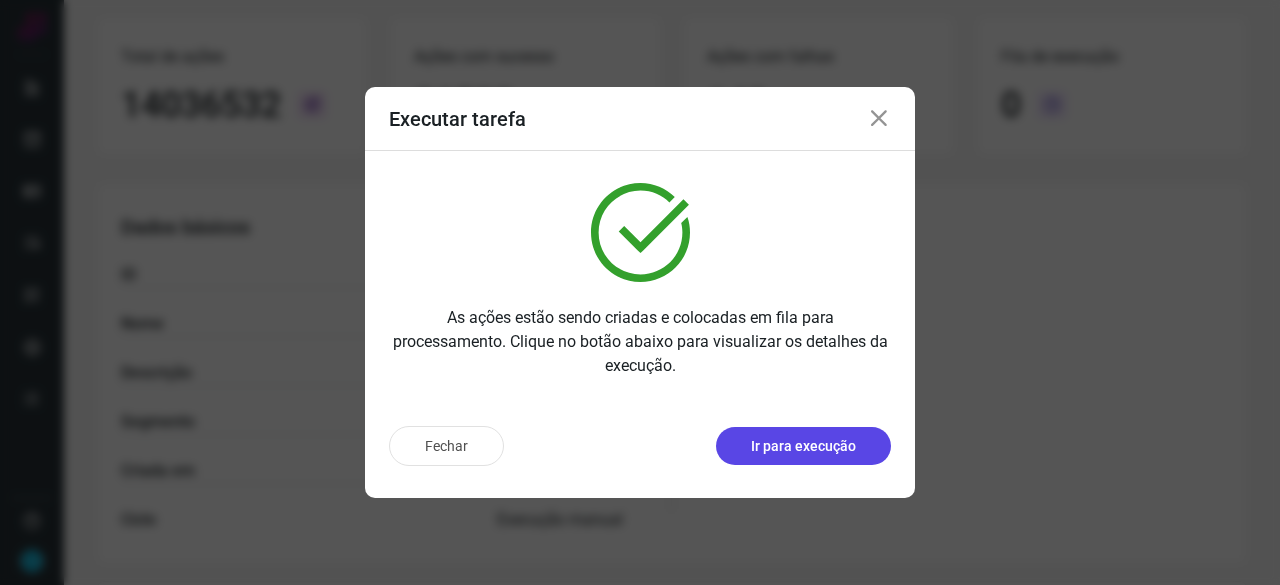 click on "Ir para execução" at bounding box center (803, 446) 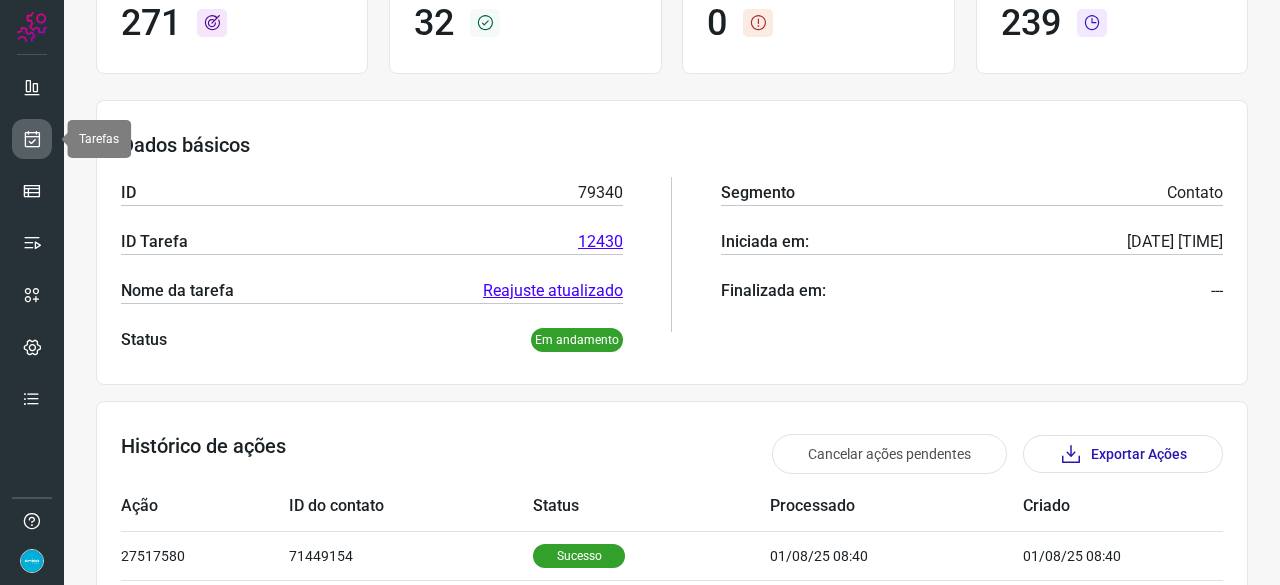 click at bounding box center (32, 139) 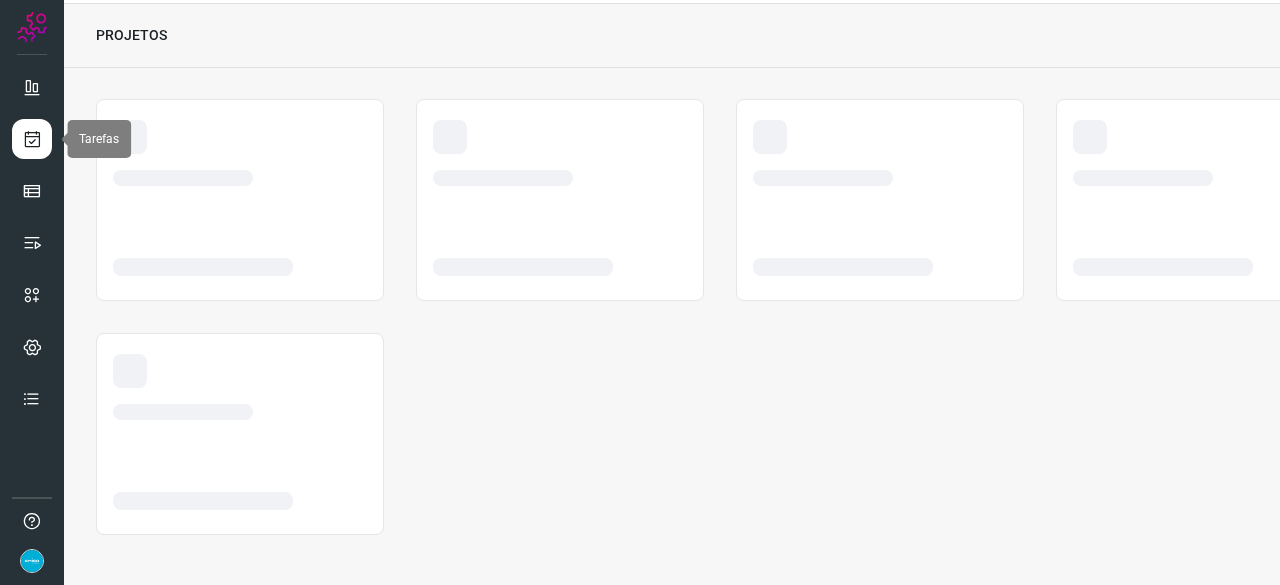 scroll, scrollTop: 60, scrollLeft: 0, axis: vertical 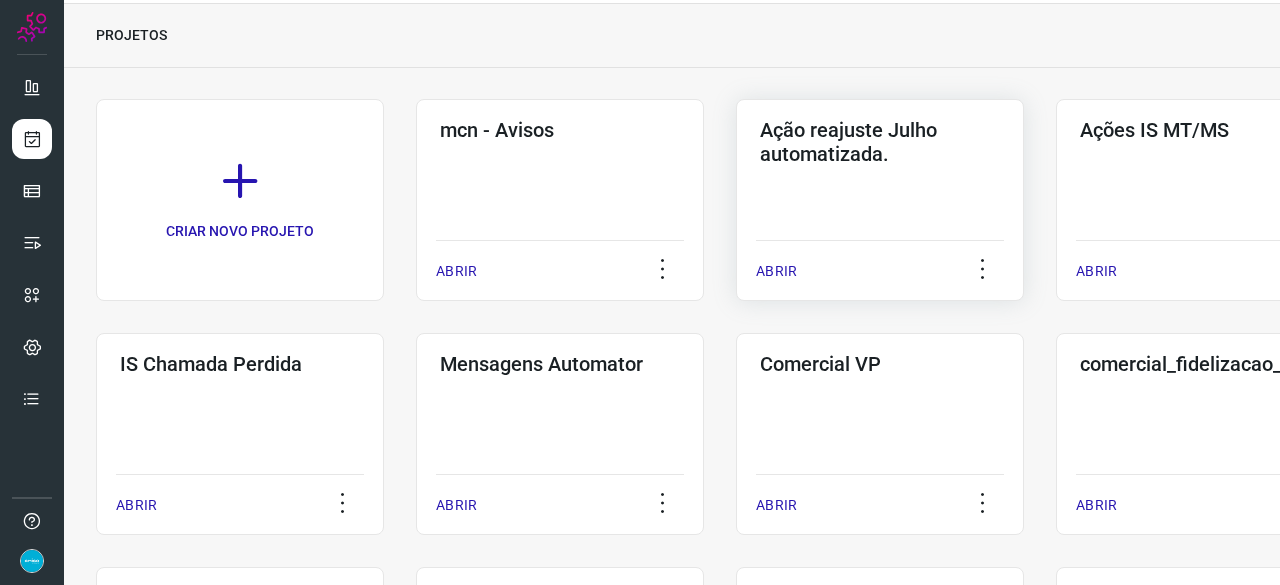 click on "ABRIR" at bounding box center (776, 271) 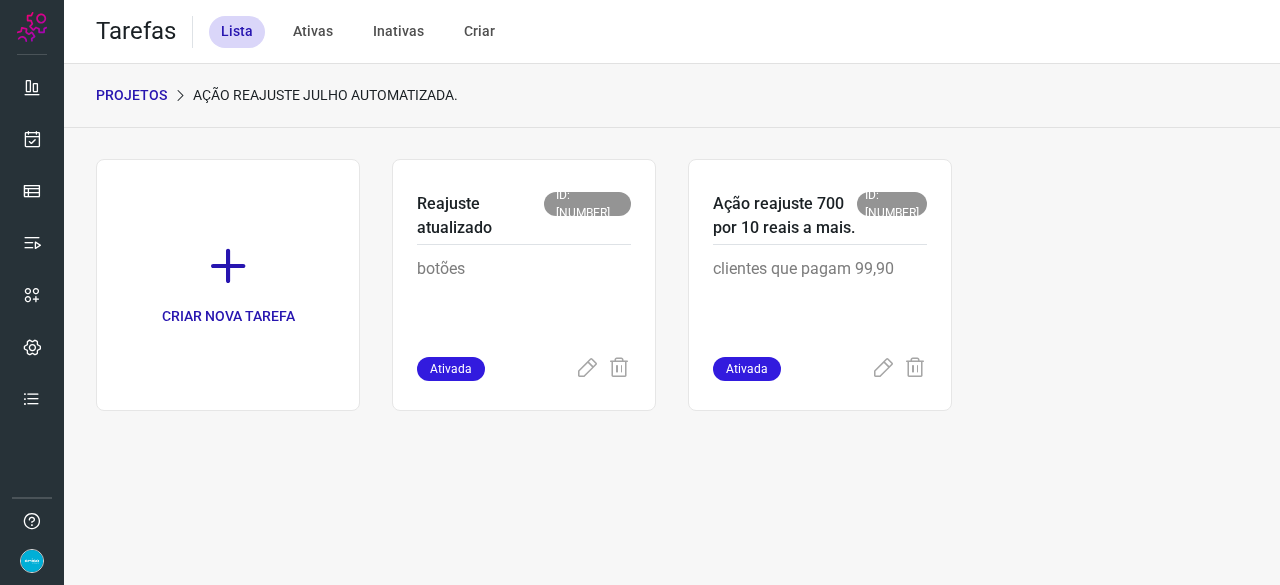 scroll, scrollTop: 0, scrollLeft: 0, axis: both 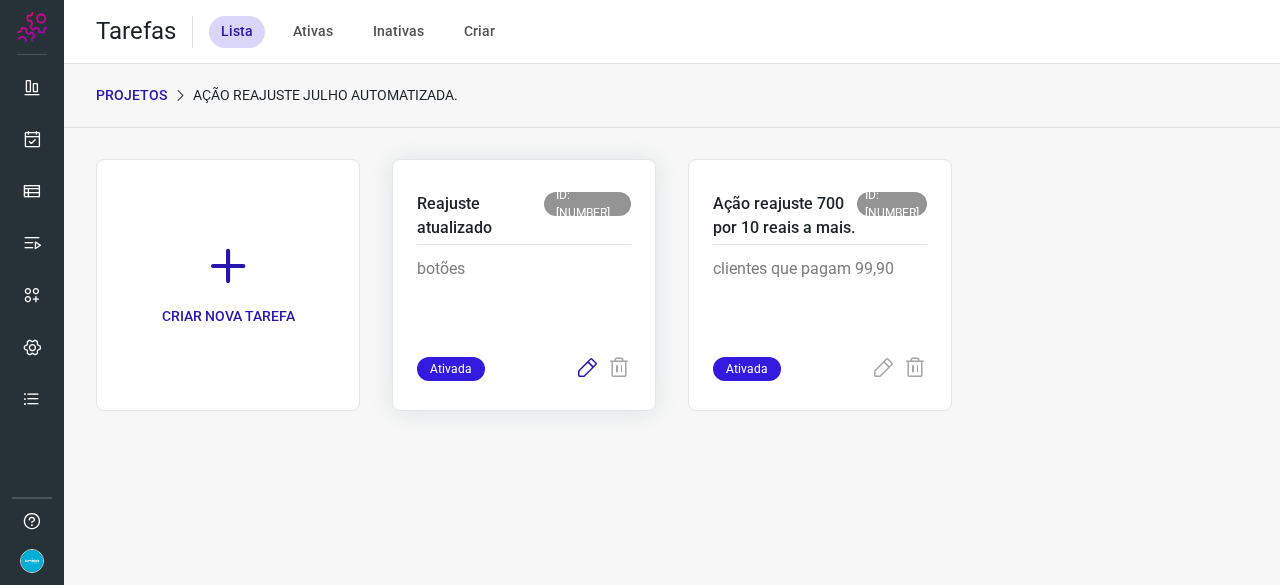 click at bounding box center [587, 369] 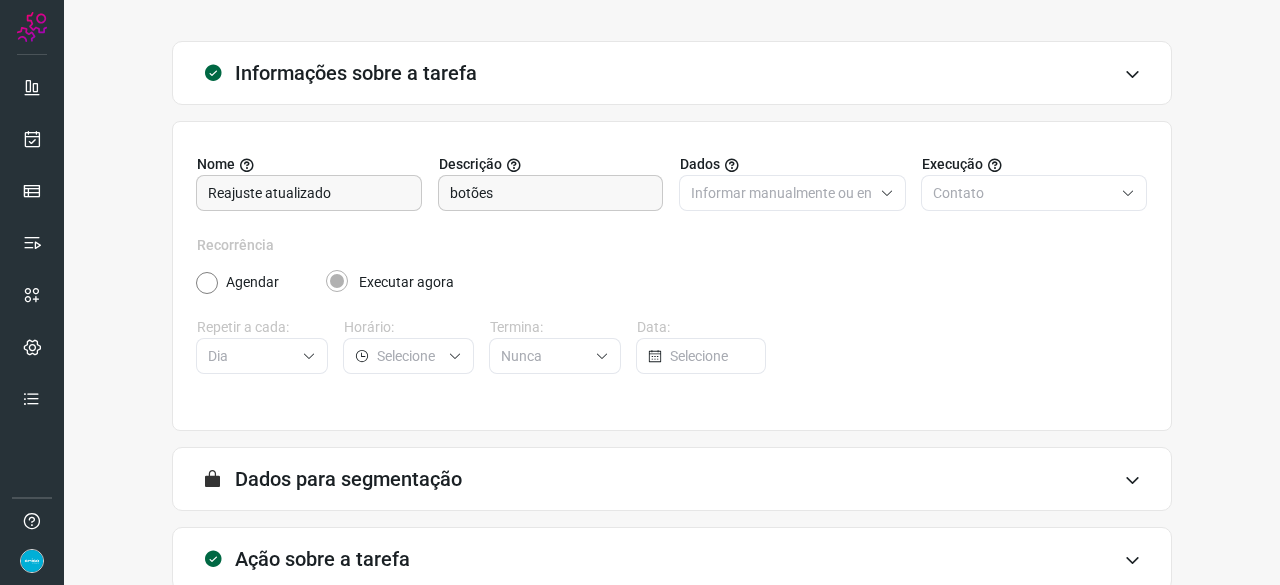 scroll, scrollTop: 195, scrollLeft: 0, axis: vertical 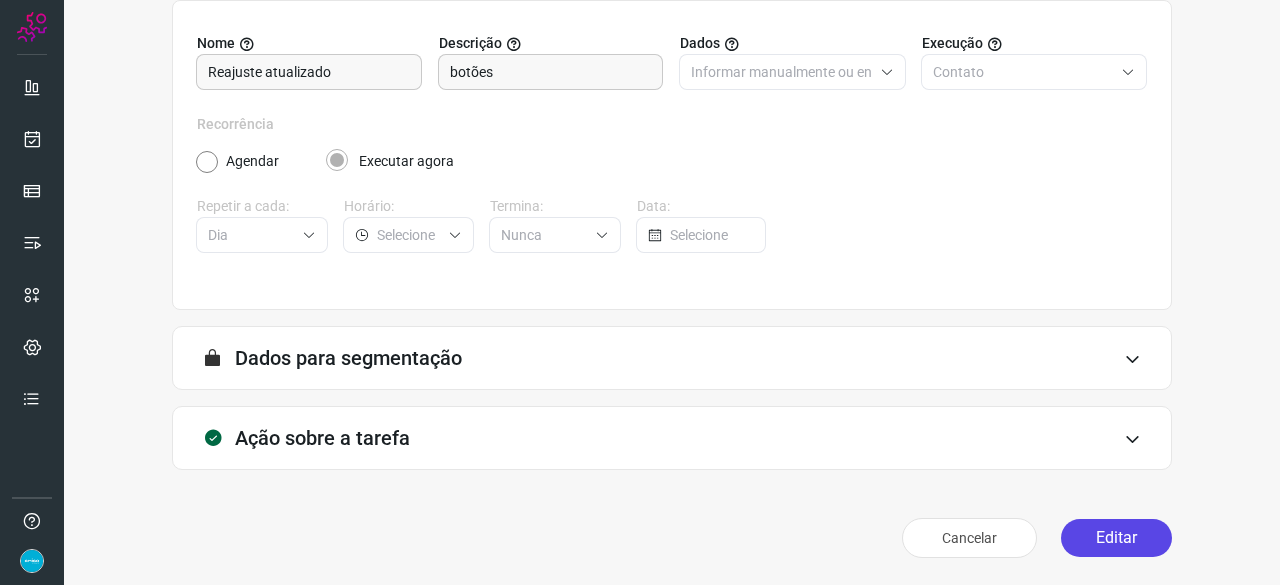click on "Editar" at bounding box center [1116, 538] 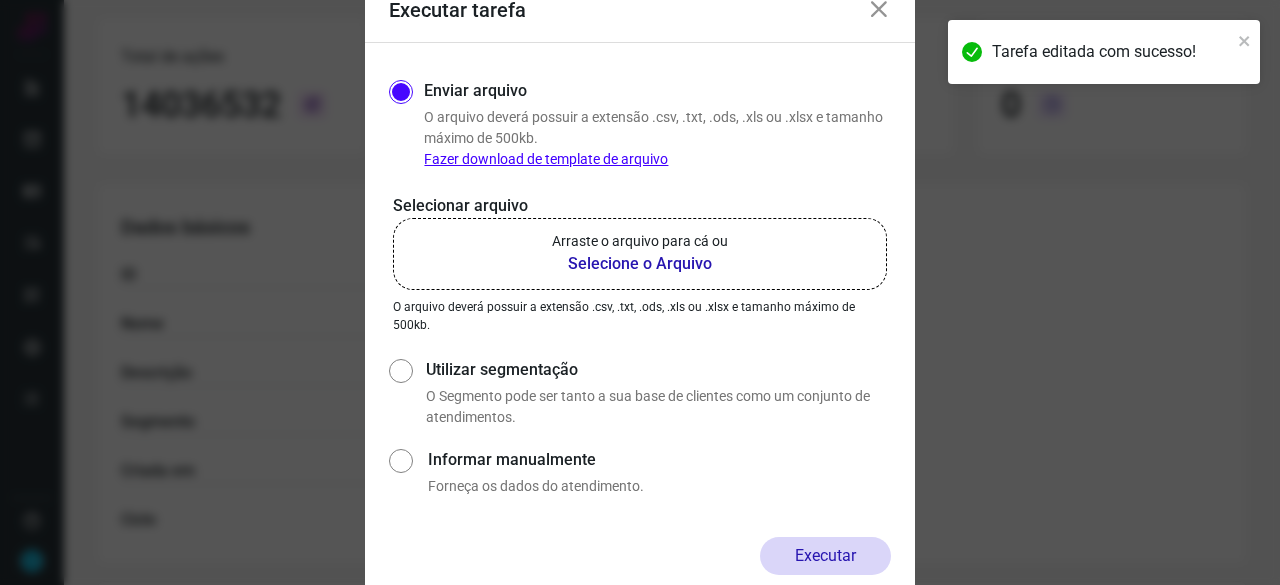 click on "Selecione o Arquivo" at bounding box center [640, 264] 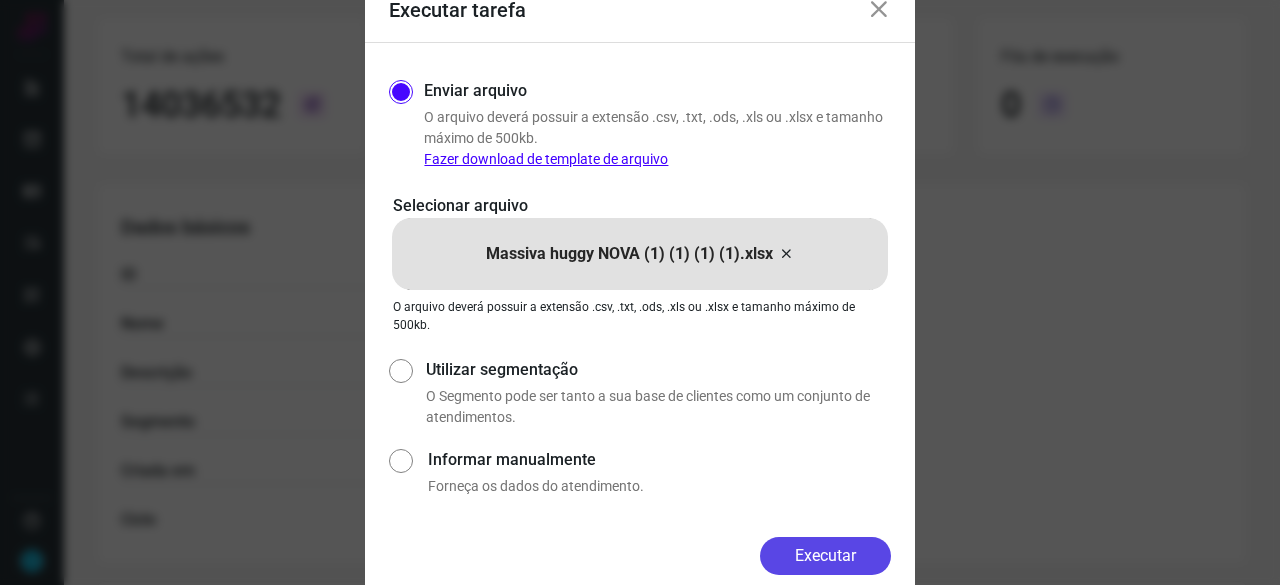 click on "Executar" at bounding box center [825, 556] 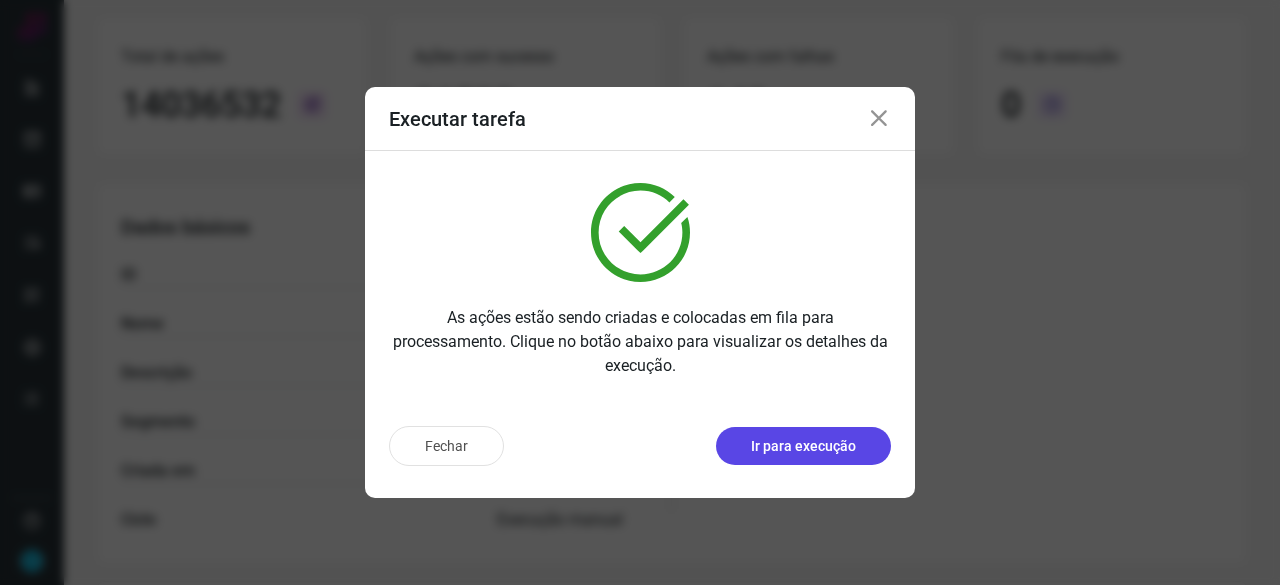 click on "Ir para execução" at bounding box center (803, 446) 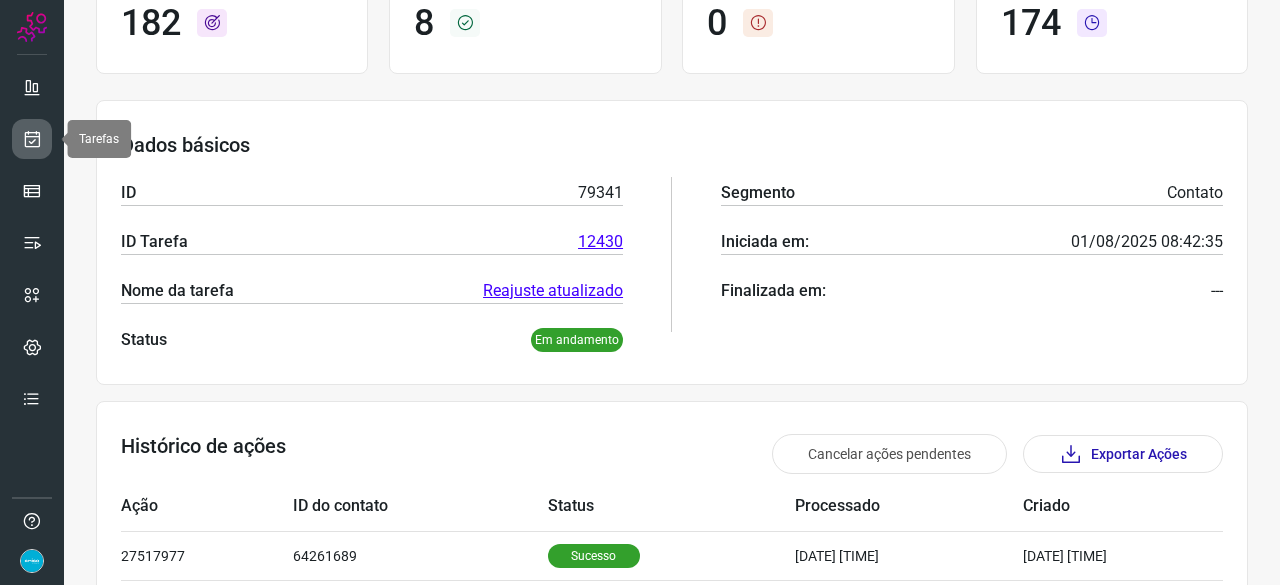 click at bounding box center [32, 139] 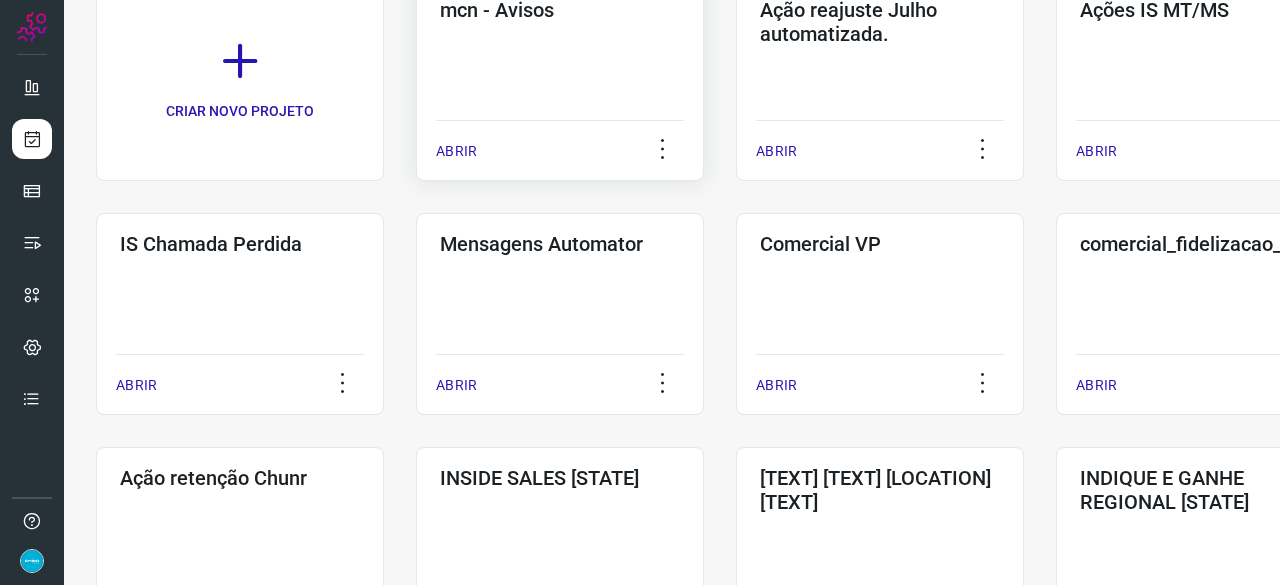 scroll, scrollTop: 60, scrollLeft: 0, axis: vertical 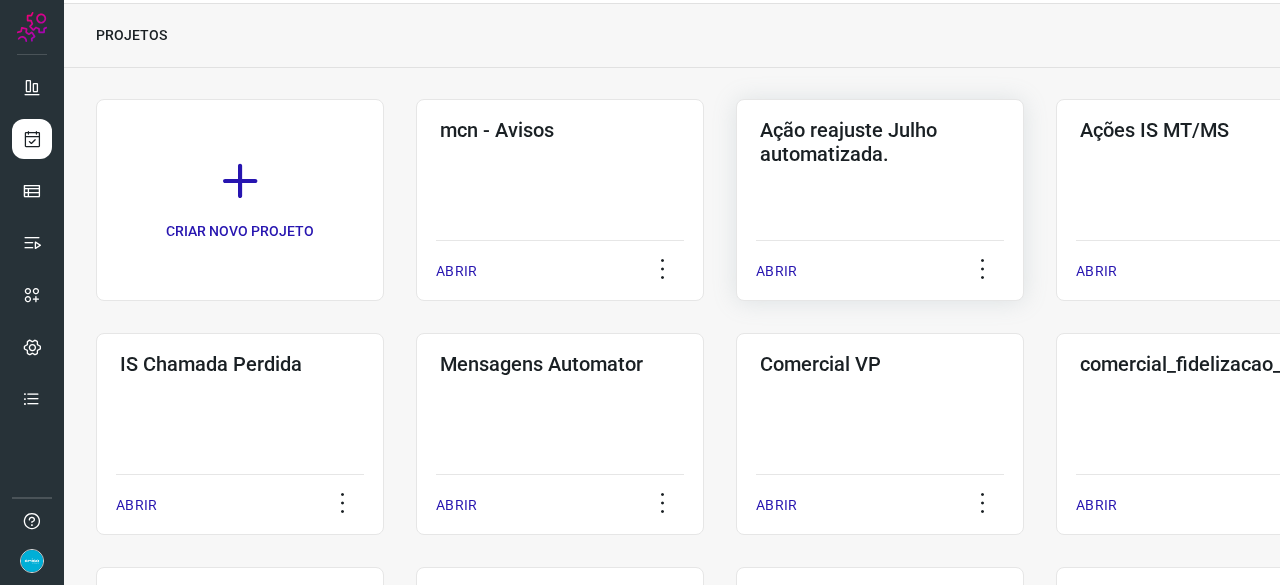 click on "ABRIR" at bounding box center [776, 271] 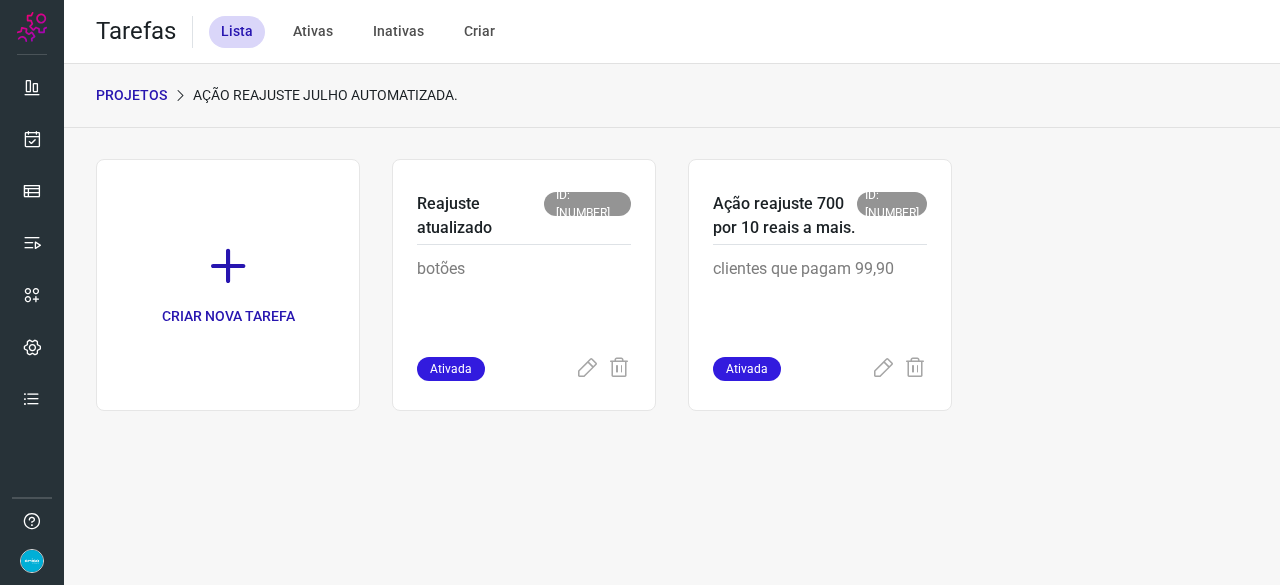 scroll, scrollTop: 0, scrollLeft: 0, axis: both 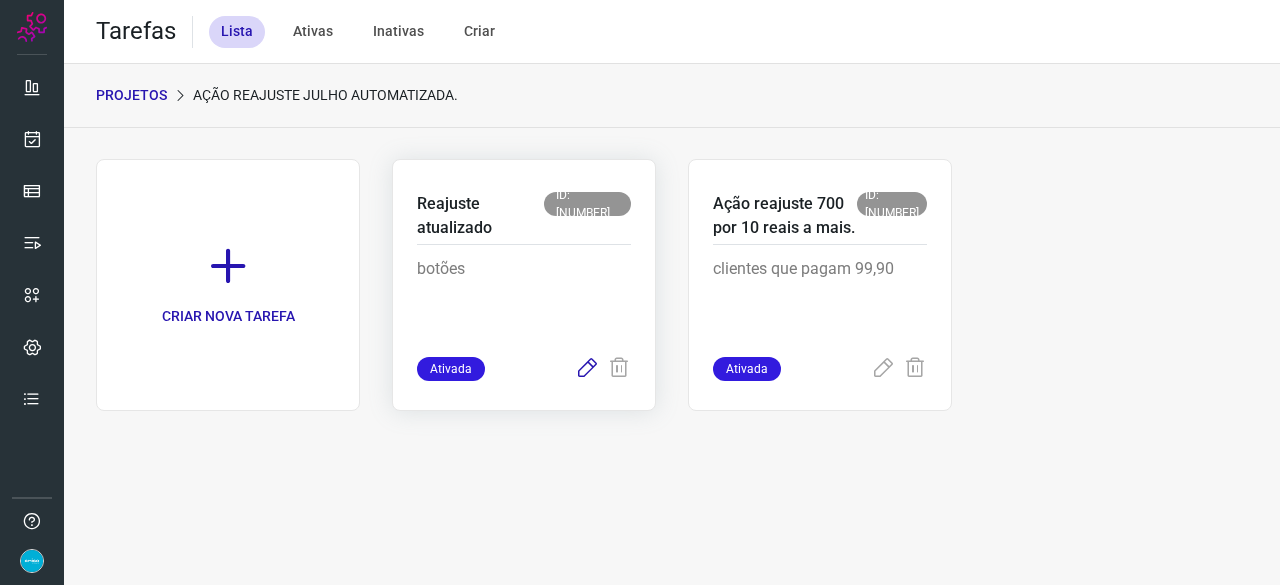 click at bounding box center [587, 369] 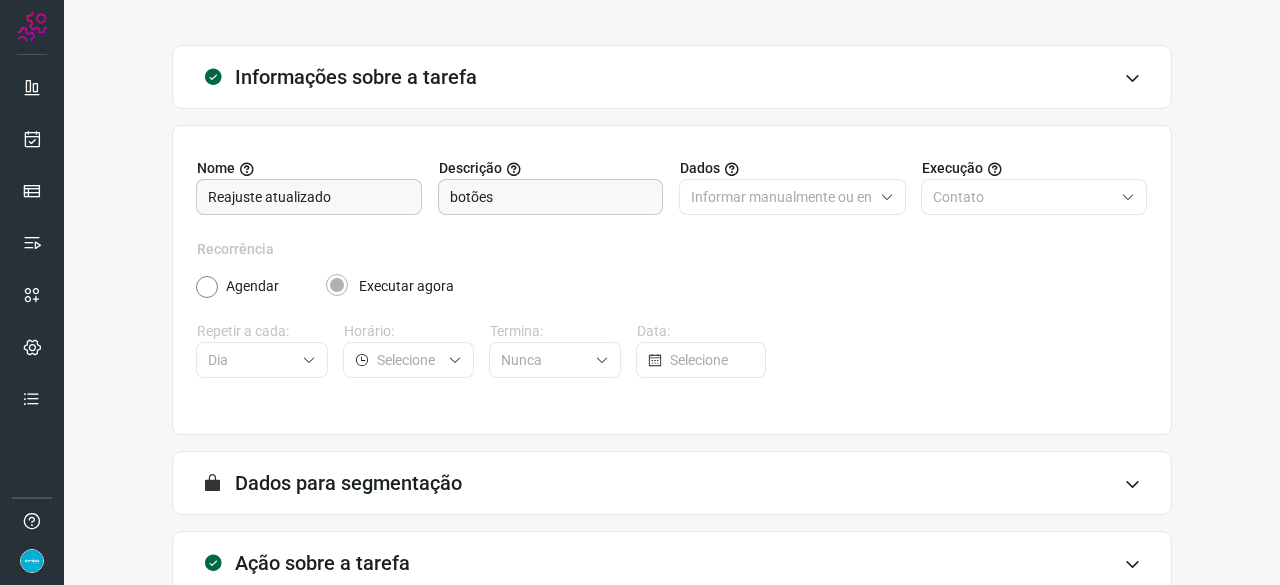 scroll, scrollTop: 195, scrollLeft: 0, axis: vertical 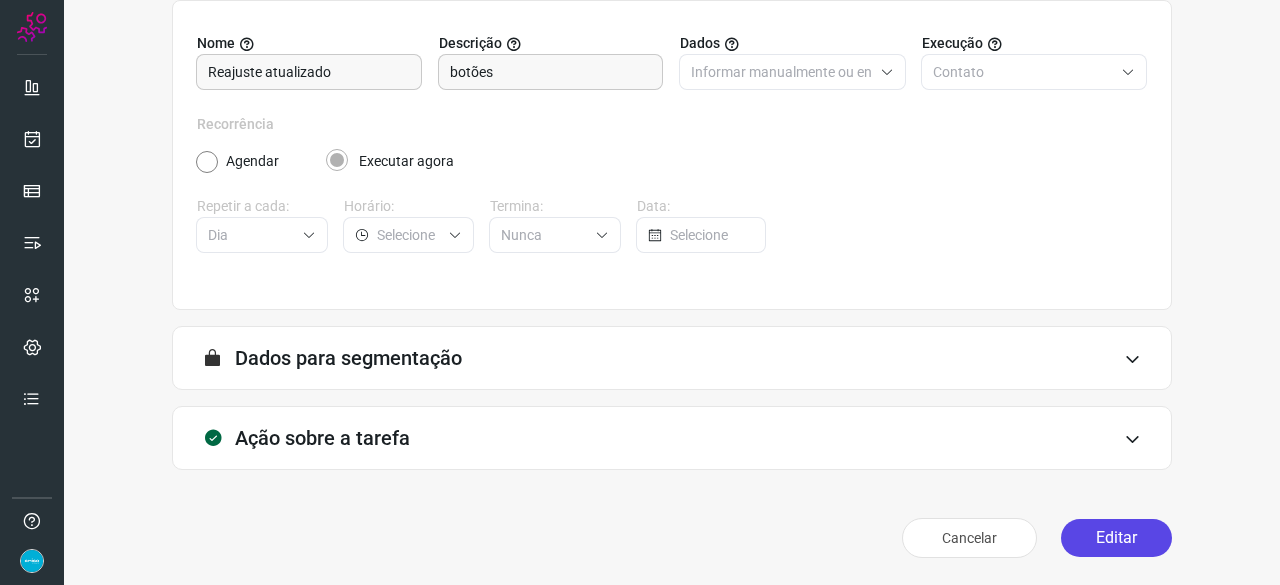 click on "Editar" at bounding box center [1116, 538] 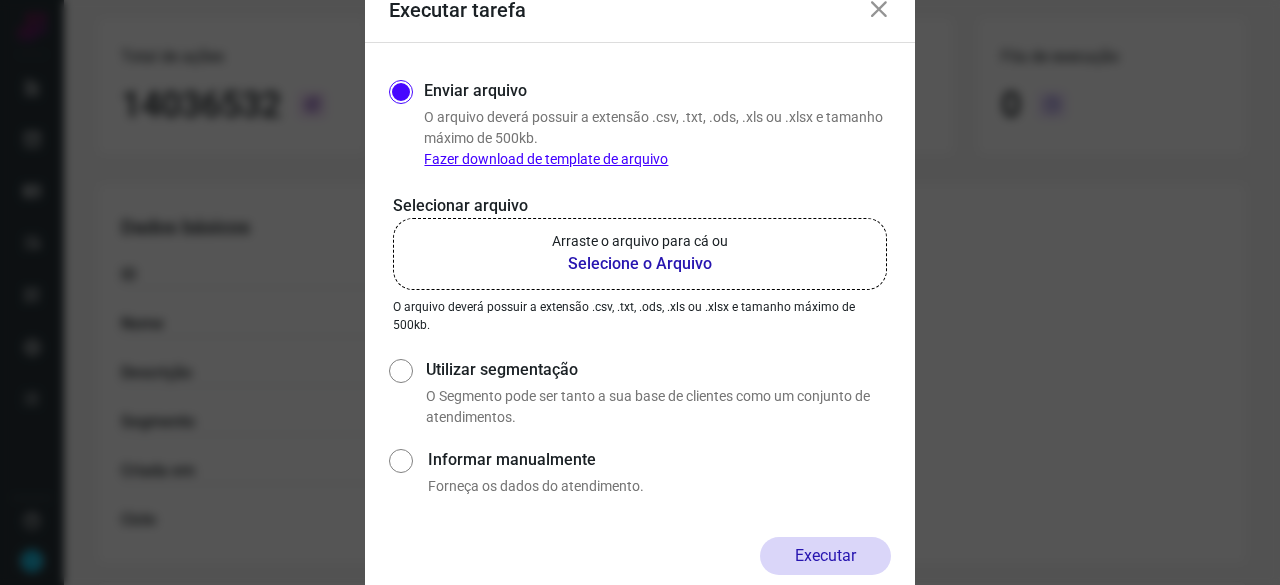 click on "Selecione o Arquivo" at bounding box center [640, 264] 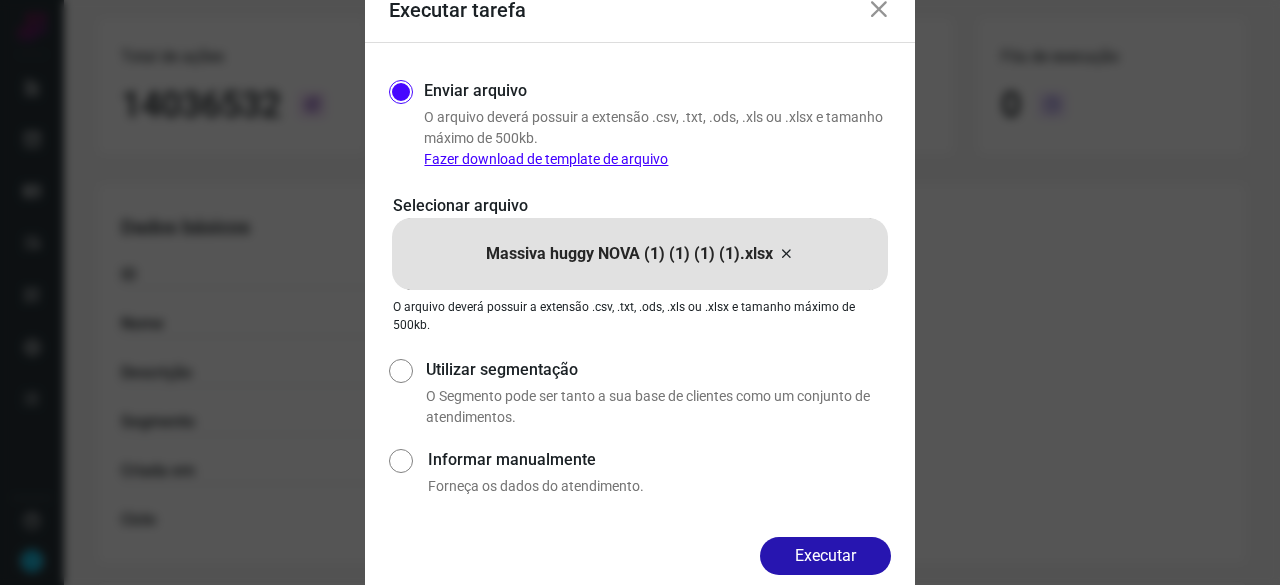 click on "Executar" at bounding box center (825, 556) 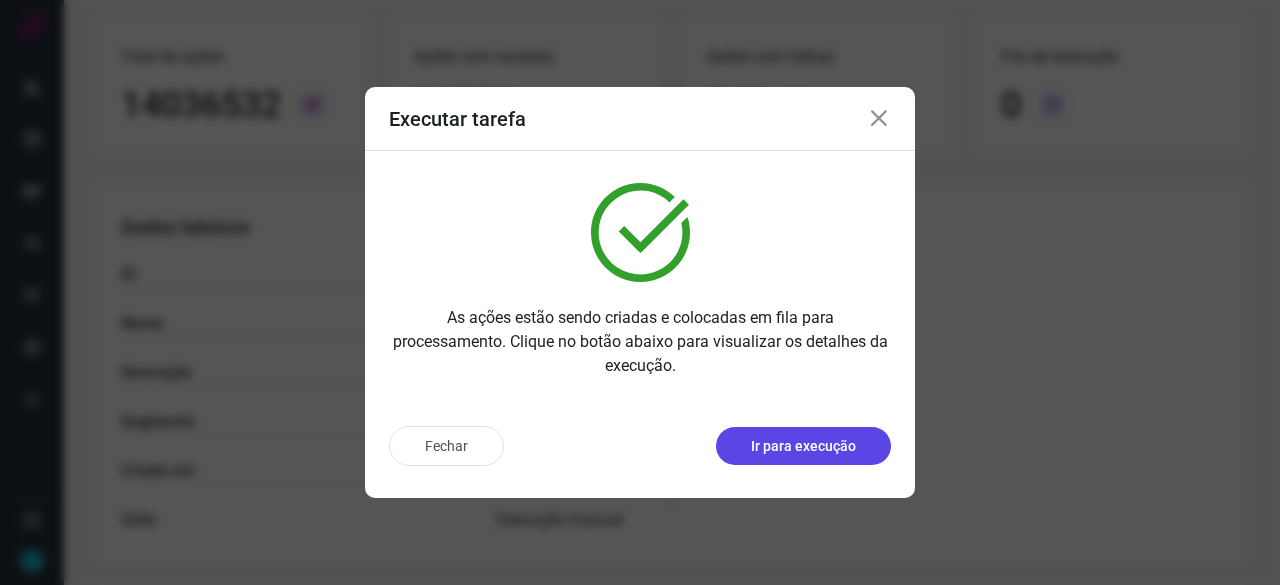 click on "Ir para execução" at bounding box center (803, 446) 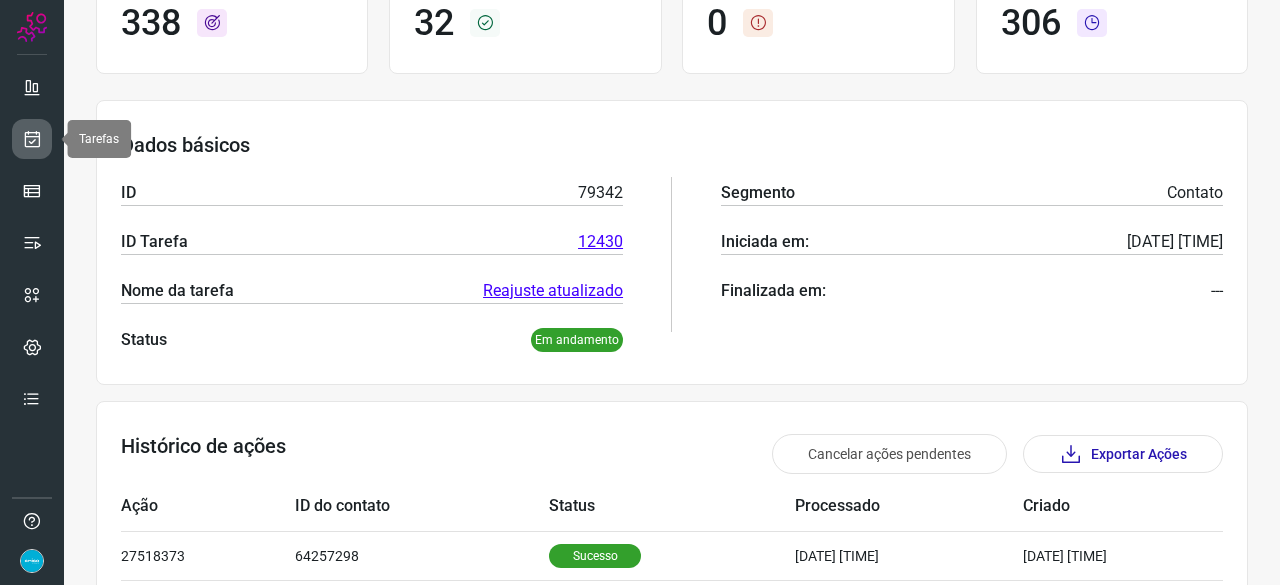 click at bounding box center (32, 139) 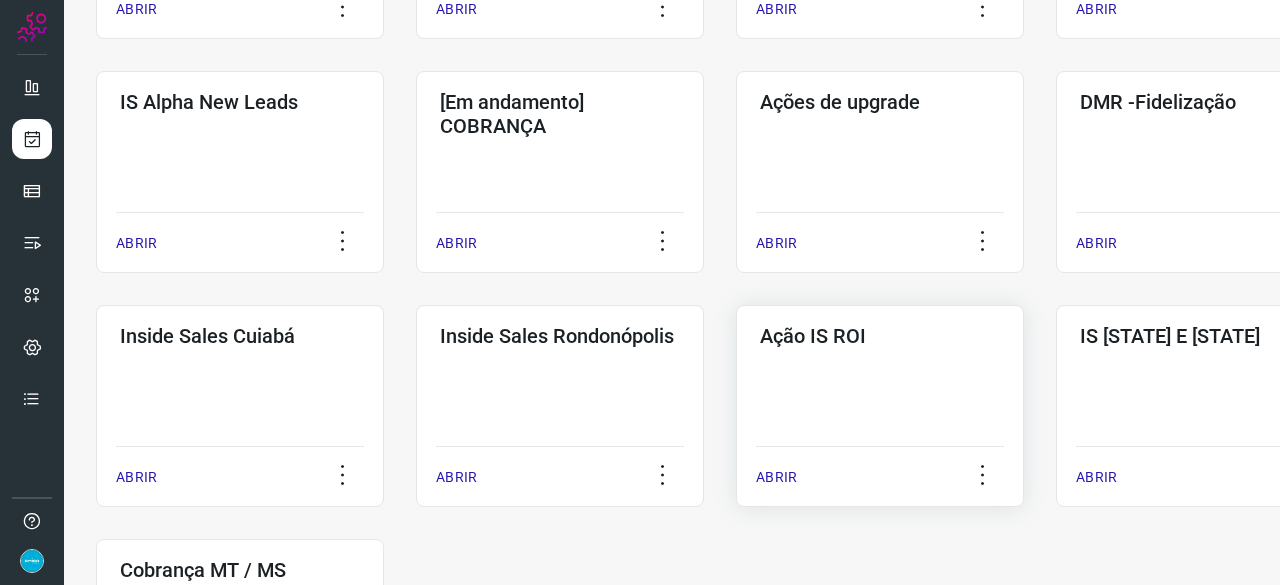 scroll, scrollTop: 760, scrollLeft: 0, axis: vertical 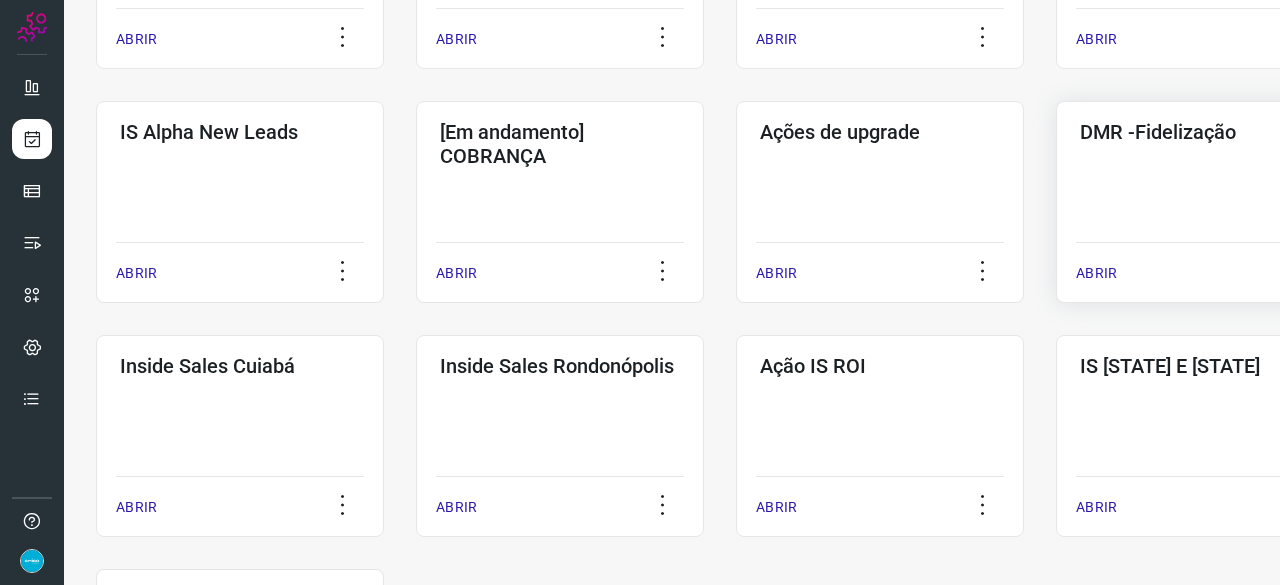 click on "ABRIR" at bounding box center [1096, 273] 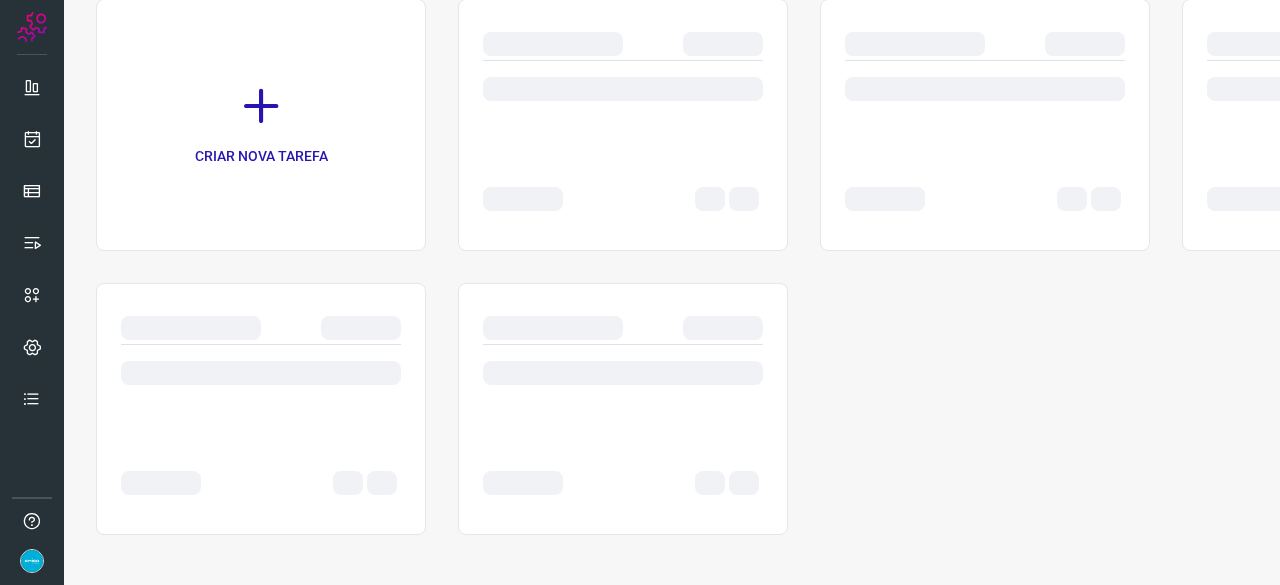 scroll, scrollTop: 0, scrollLeft: 0, axis: both 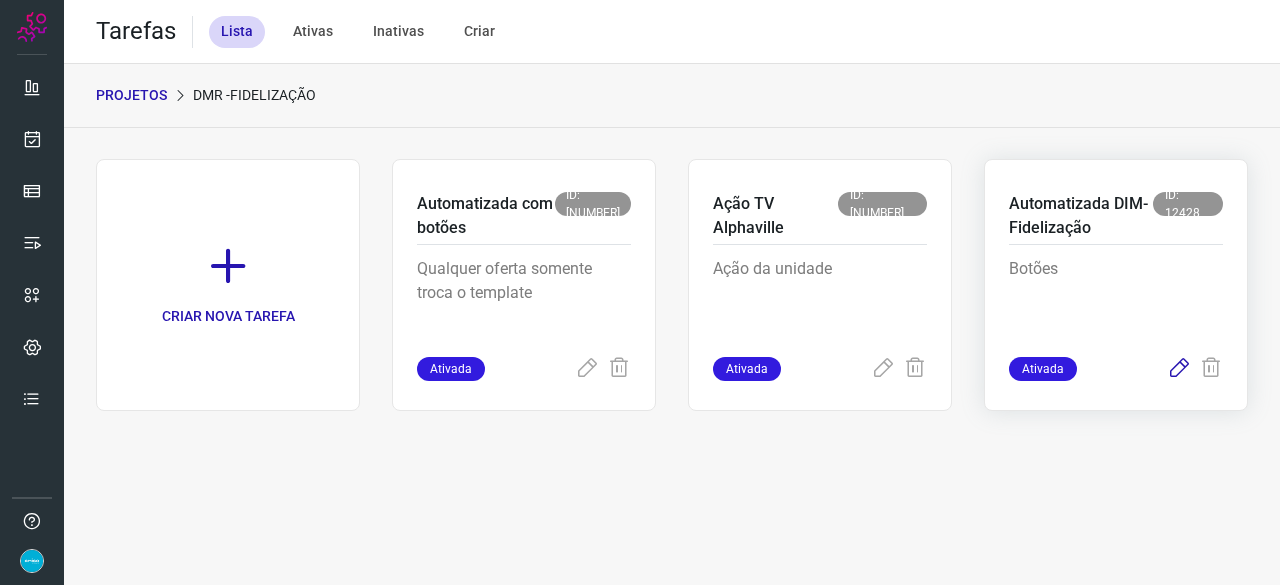 click at bounding box center (1179, 369) 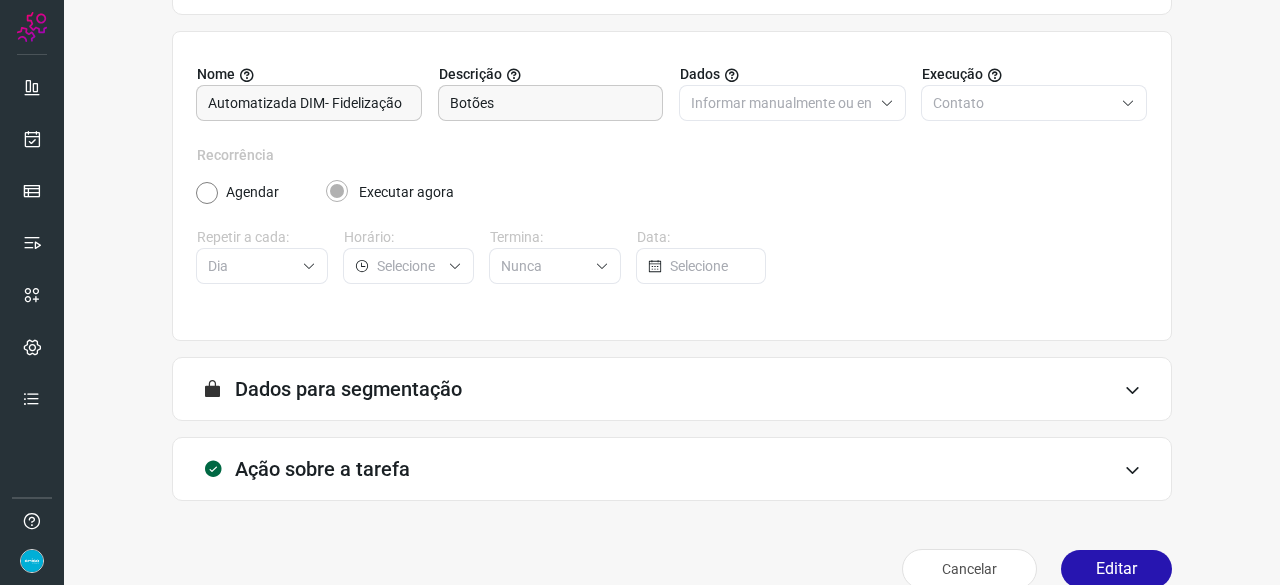 scroll, scrollTop: 195, scrollLeft: 0, axis: vertical 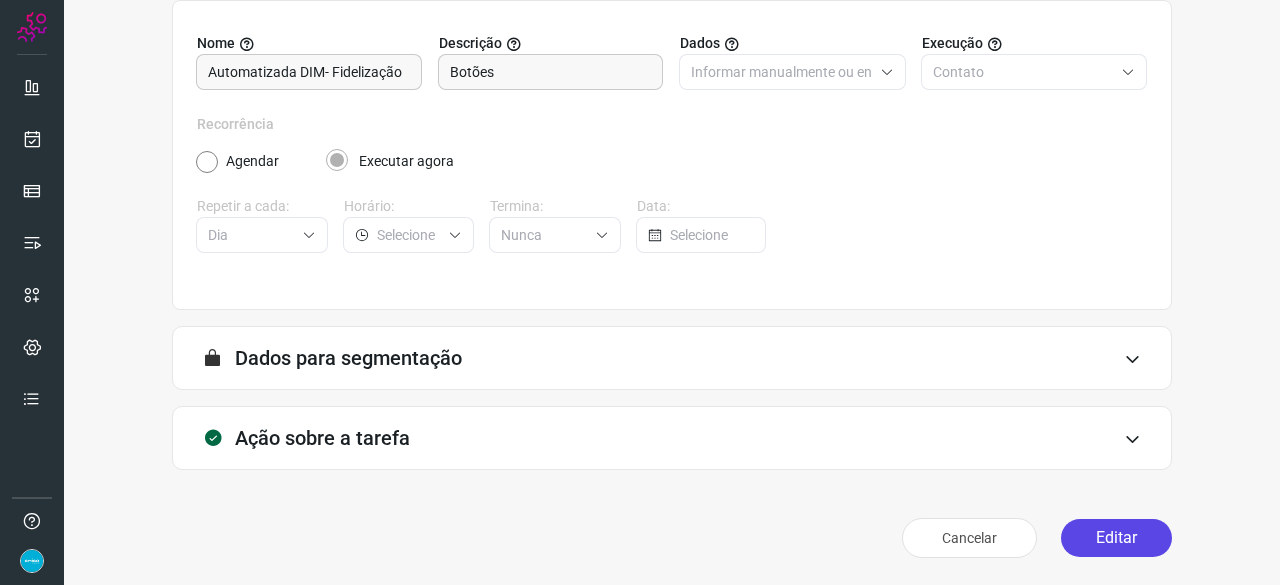 drag, startPoint x: 1108, startPoint y: 535, endPoint x: 1092, endPoint y: 533, distance: 16.124516 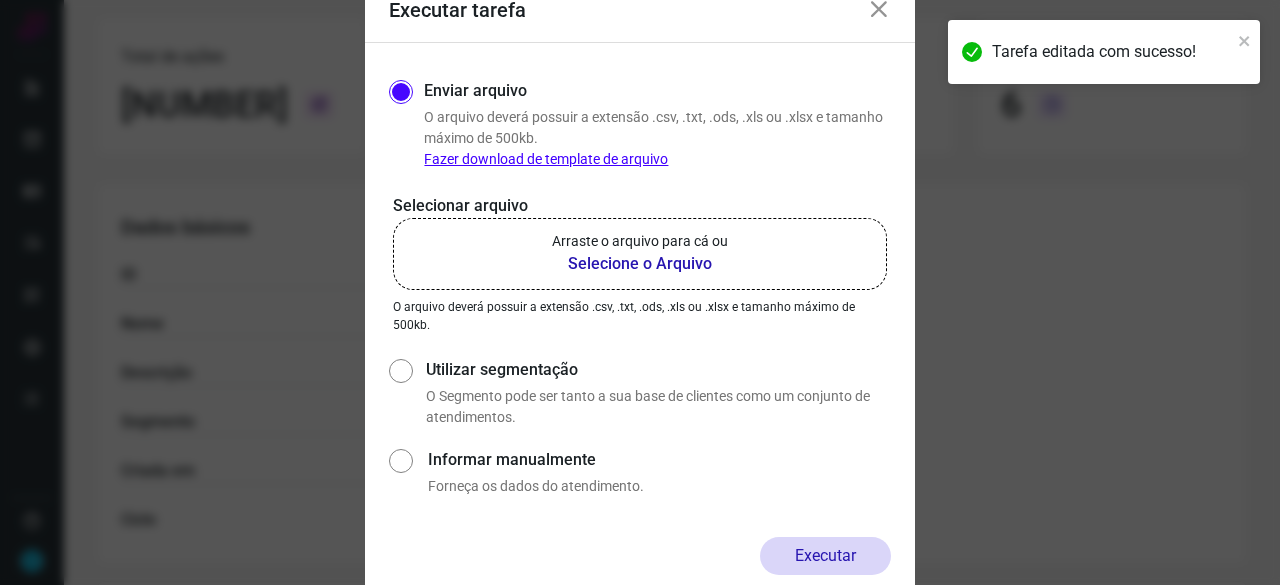 click on "Selecione o Arquivo" at bounding box center (640, 264) 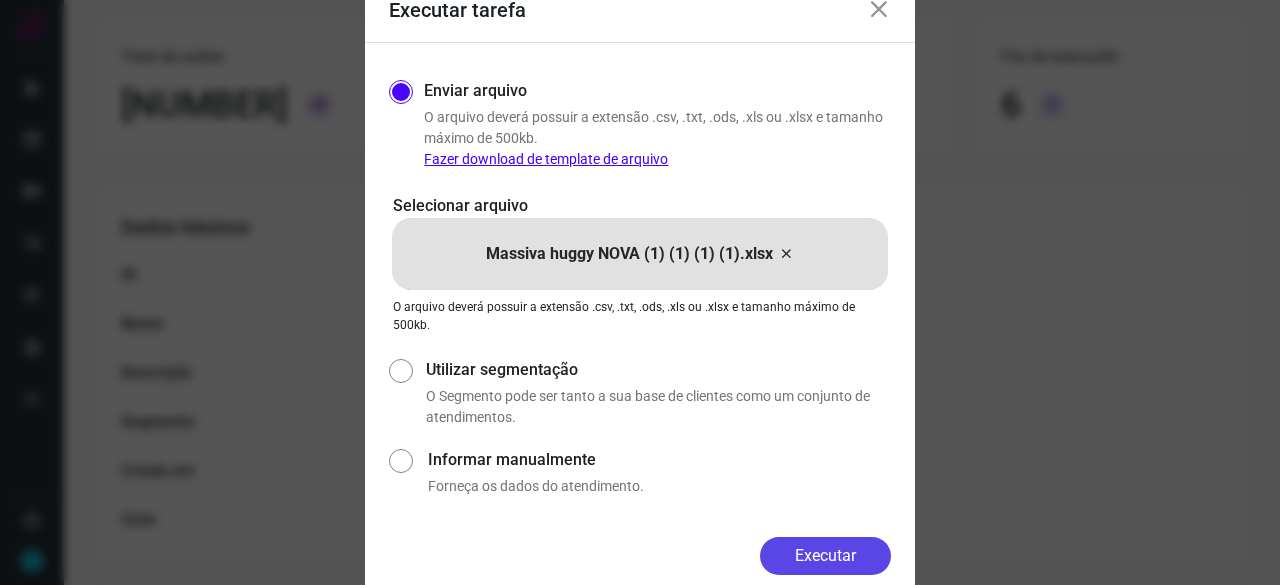 click on "Executar" at bounding box center (825, 556) 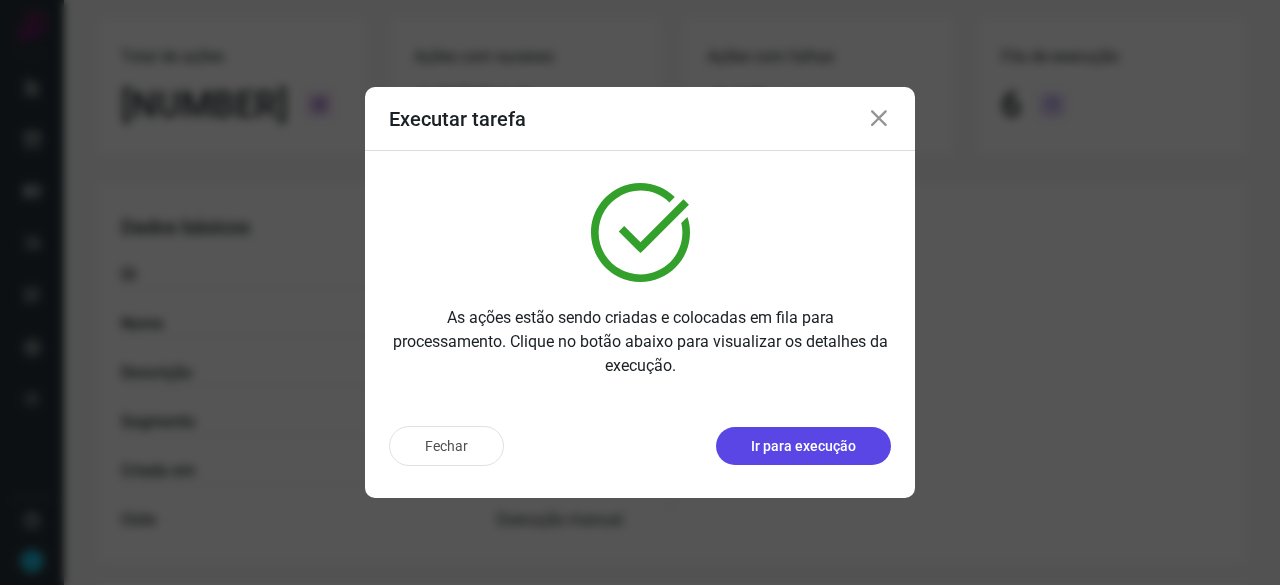 click on "Ir para execução" at bounding box center (803, 446) 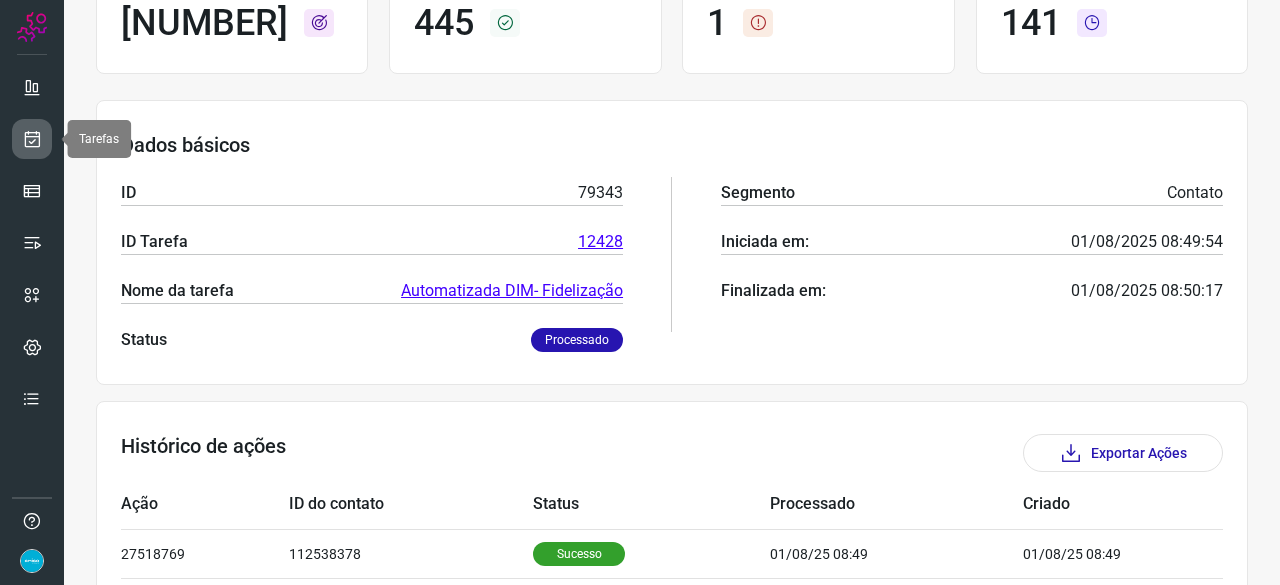 click at bounding box center (32, 139) 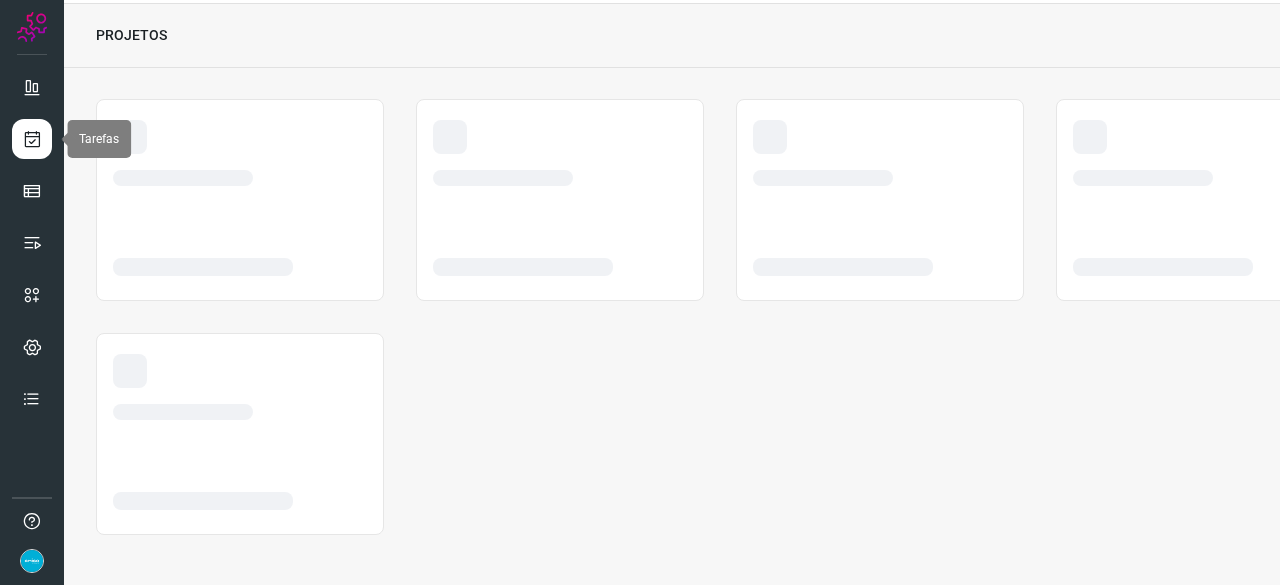 scroll, scrollTop: 60, scrollLeft: 0, axis: vertical 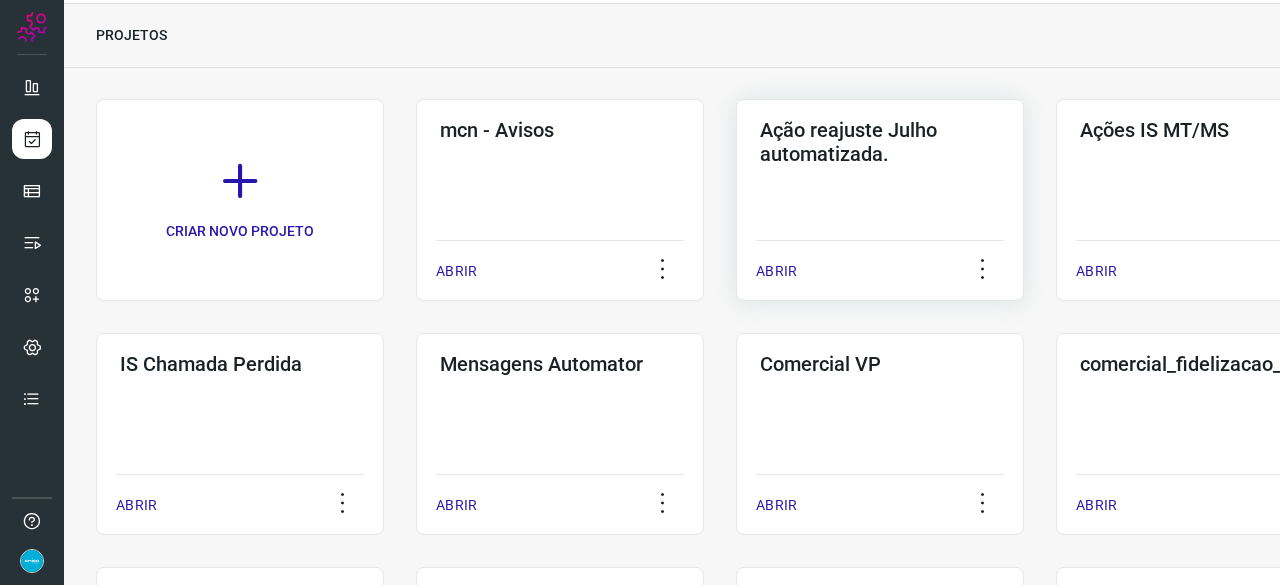click on "ABRIR" at bounding box center [776, 271] 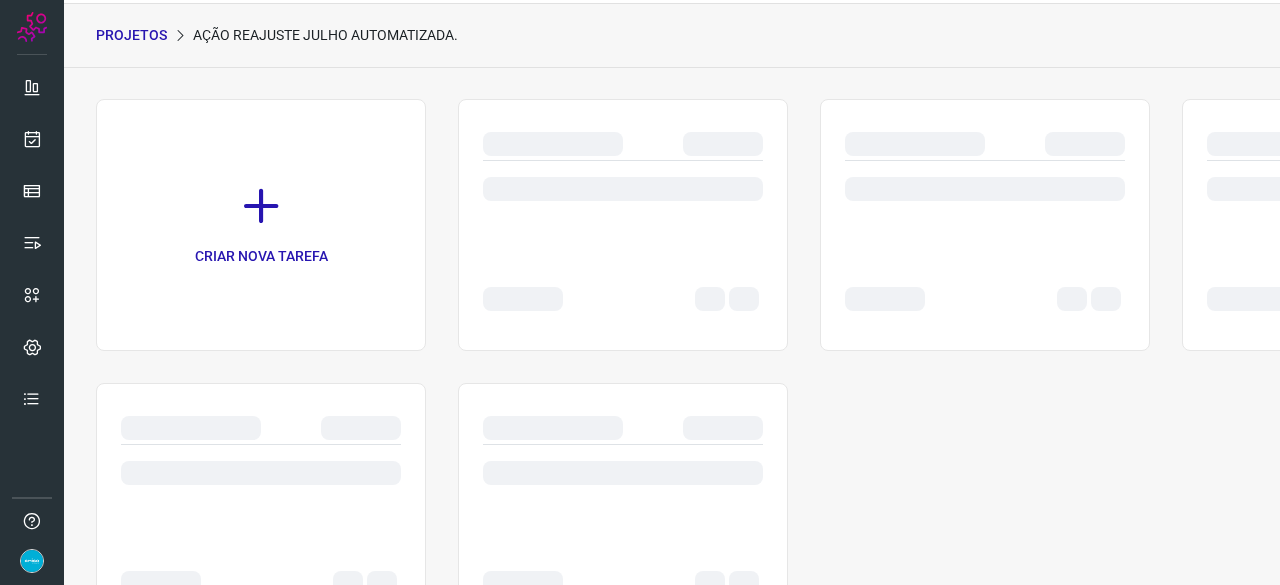 scroll, scrollTop: 0, scrollLeft: 0, axis: both 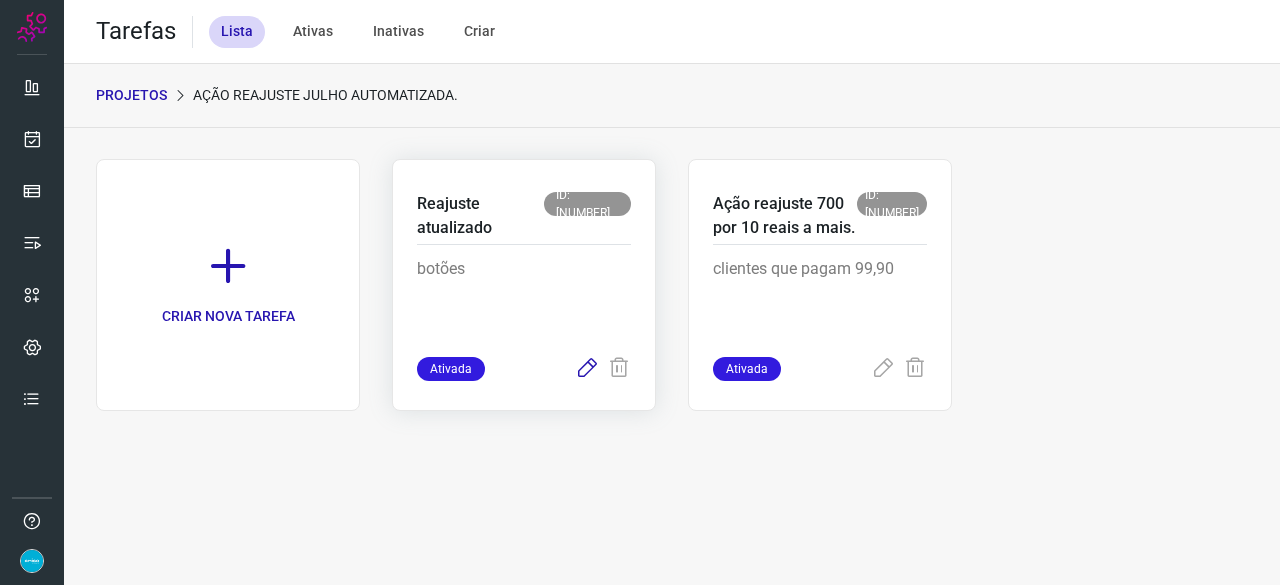 click at bounding box center (587, 369) 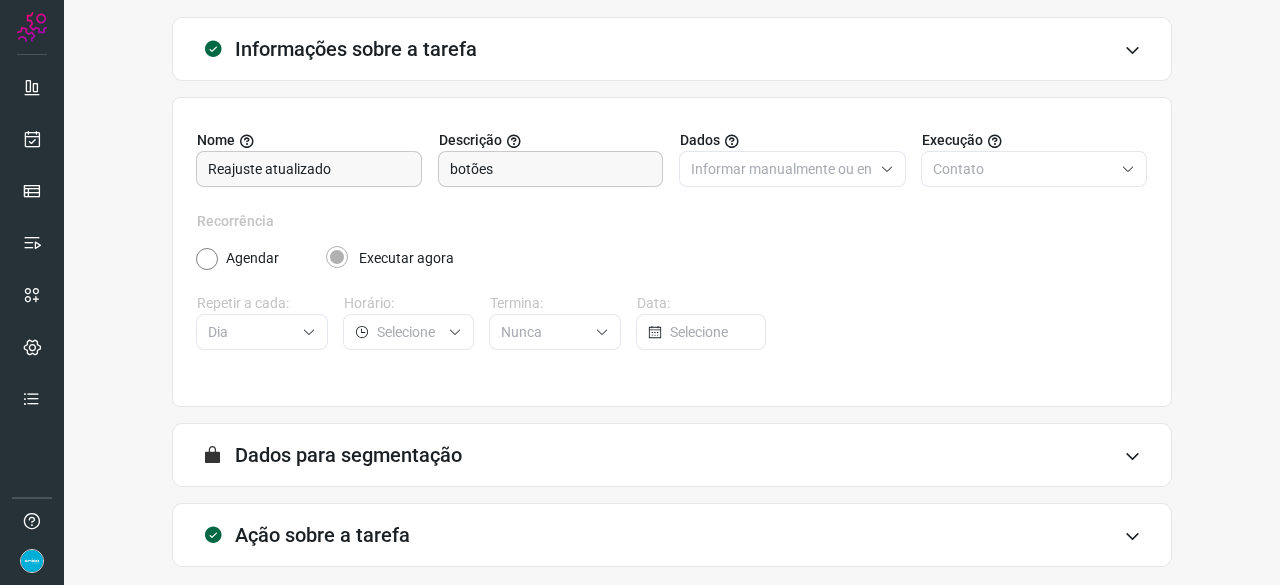 scroll, scrollTop: 195, scrollLeft: 0, axis: vertical 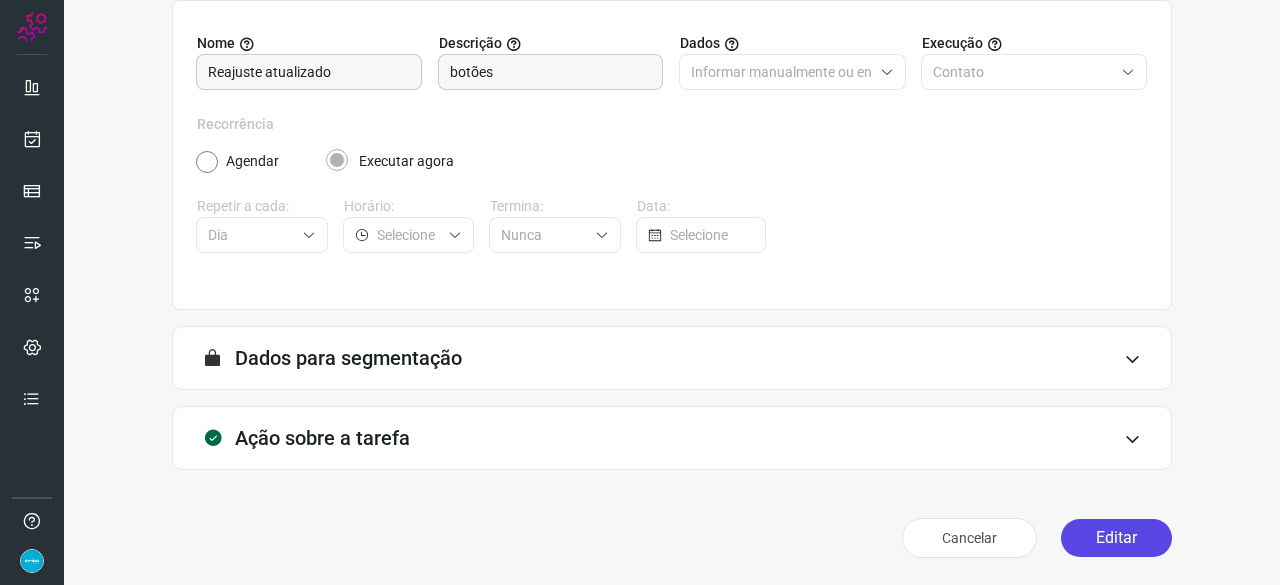 click on "Editar" at bounding box center (1116, 538) 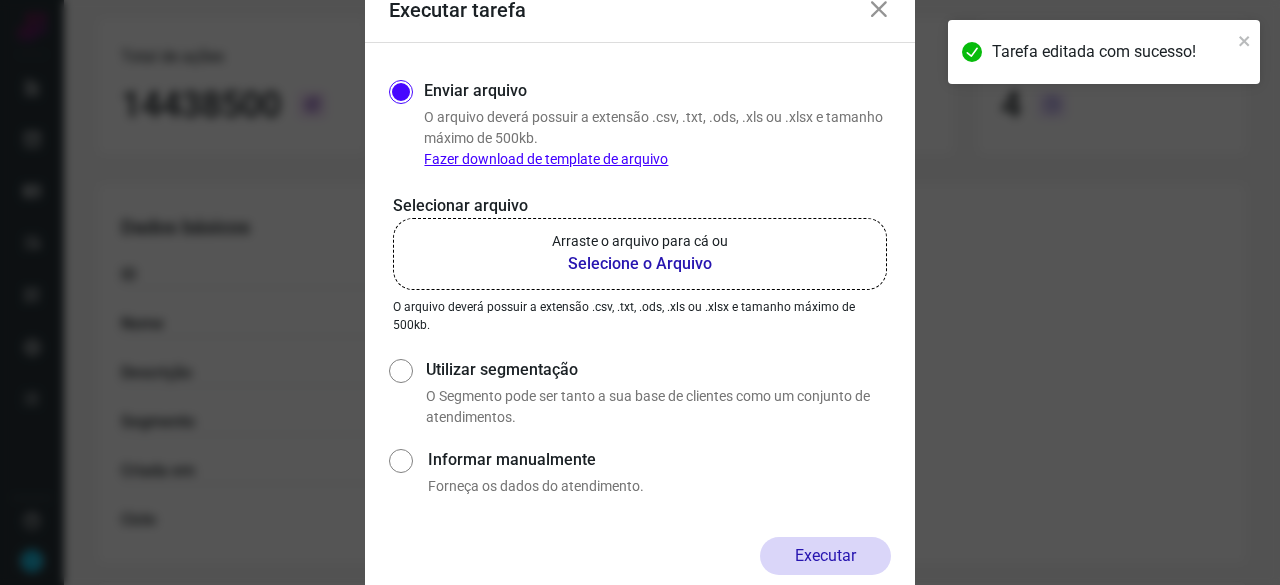 click on "Selecione o Arquivo" at bounding box center (640, 264) 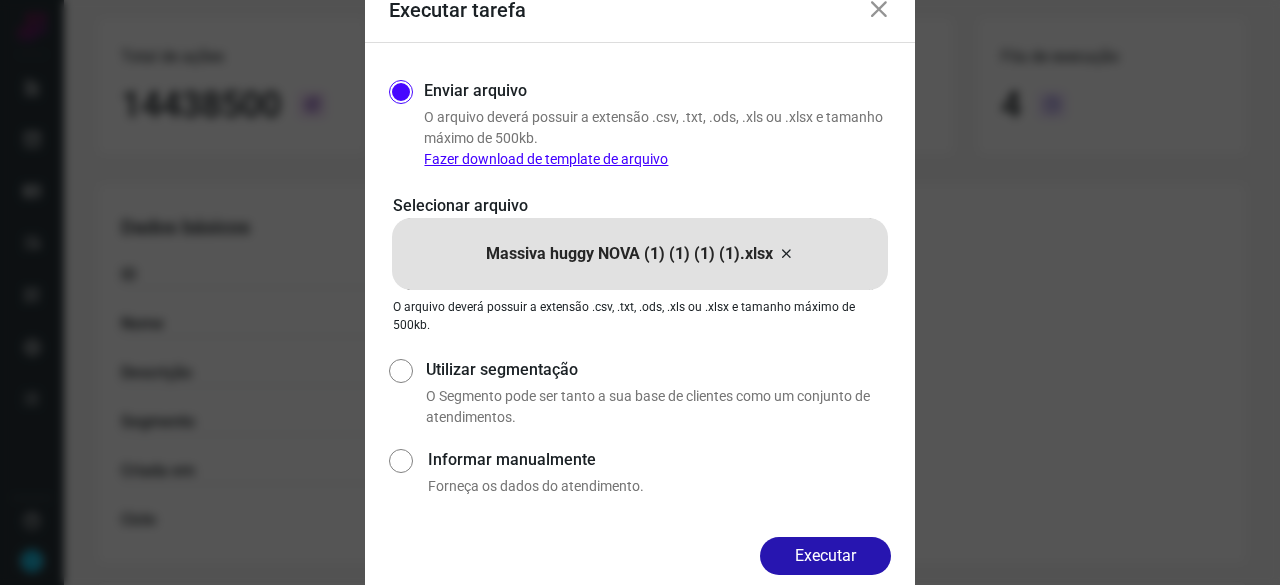 click on "Executar" at bounding box center [825, 556] 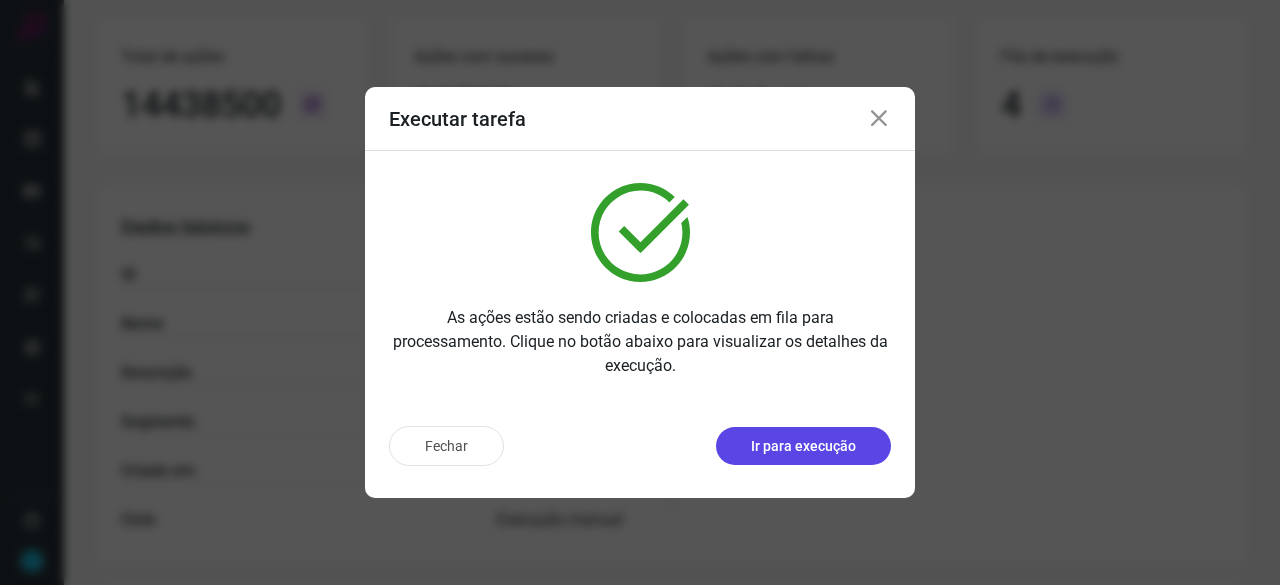 click on "Ir para execução" at bounding box center [803, 446] 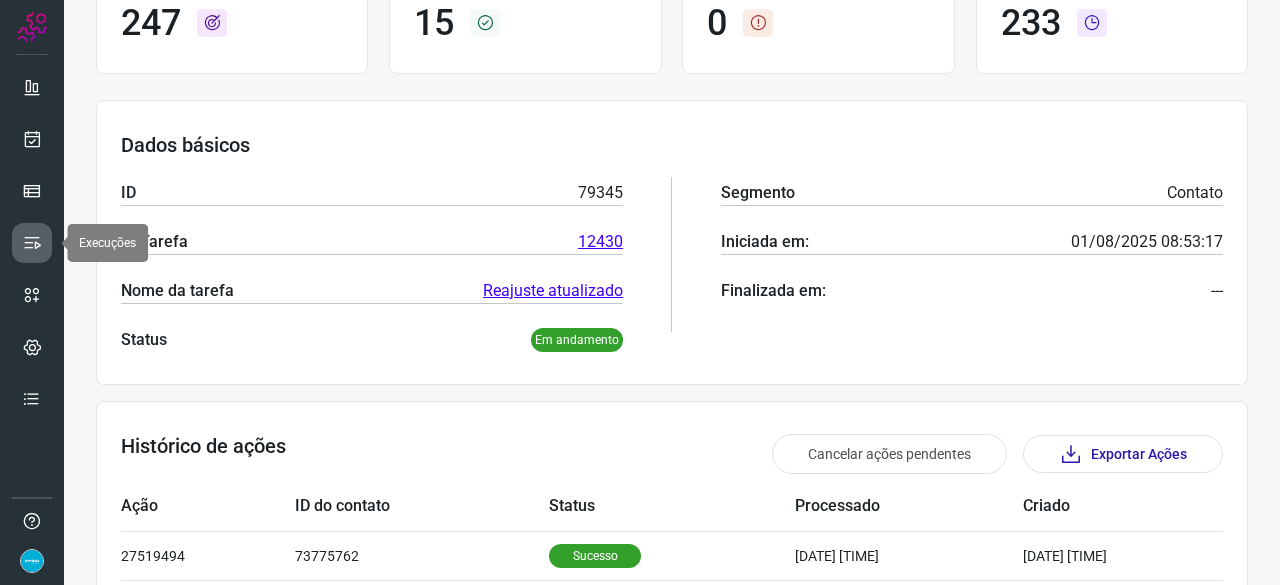 click at bounding box center (32, 243) 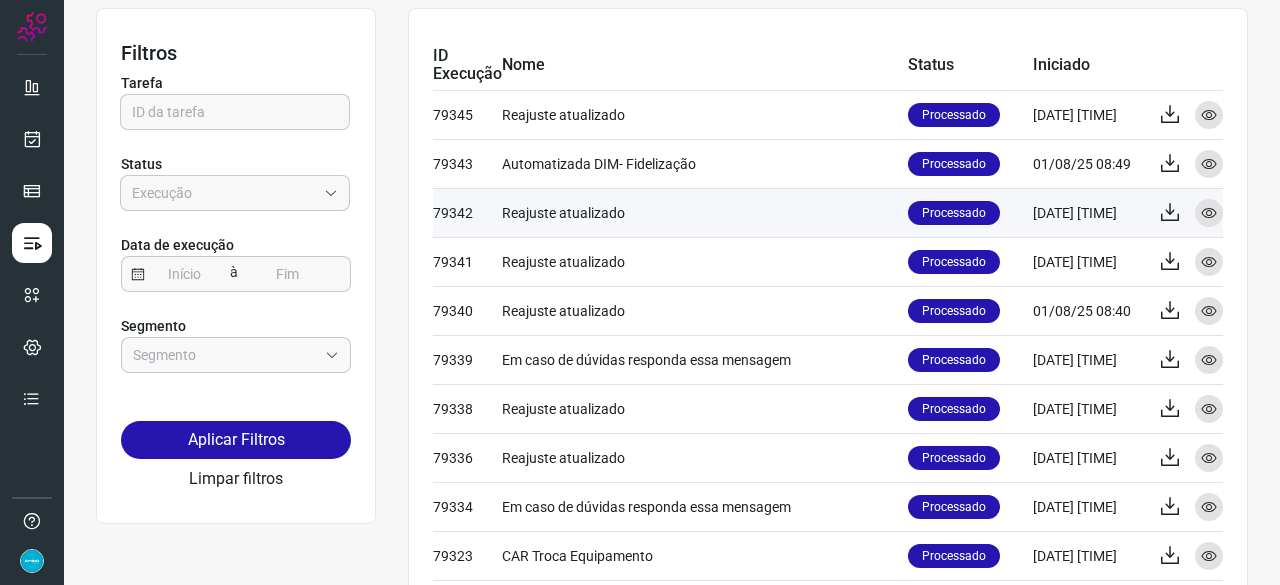 scroll, scrollTop: 45, scrollLeft: 0, axis: vertical 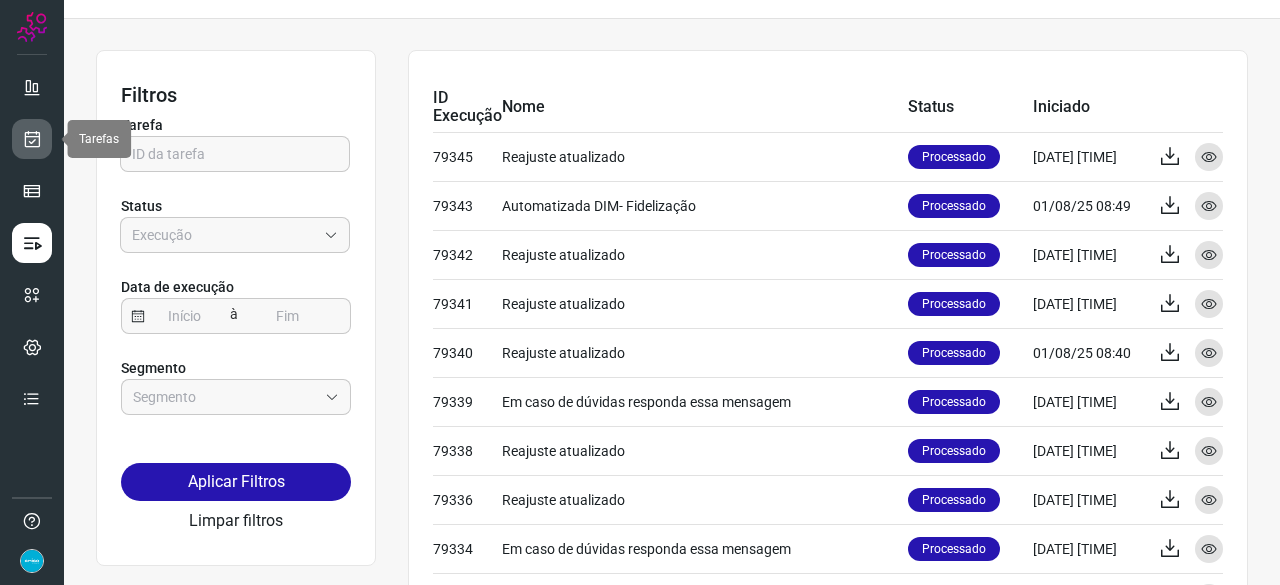 click at bounding box center (32, 139) 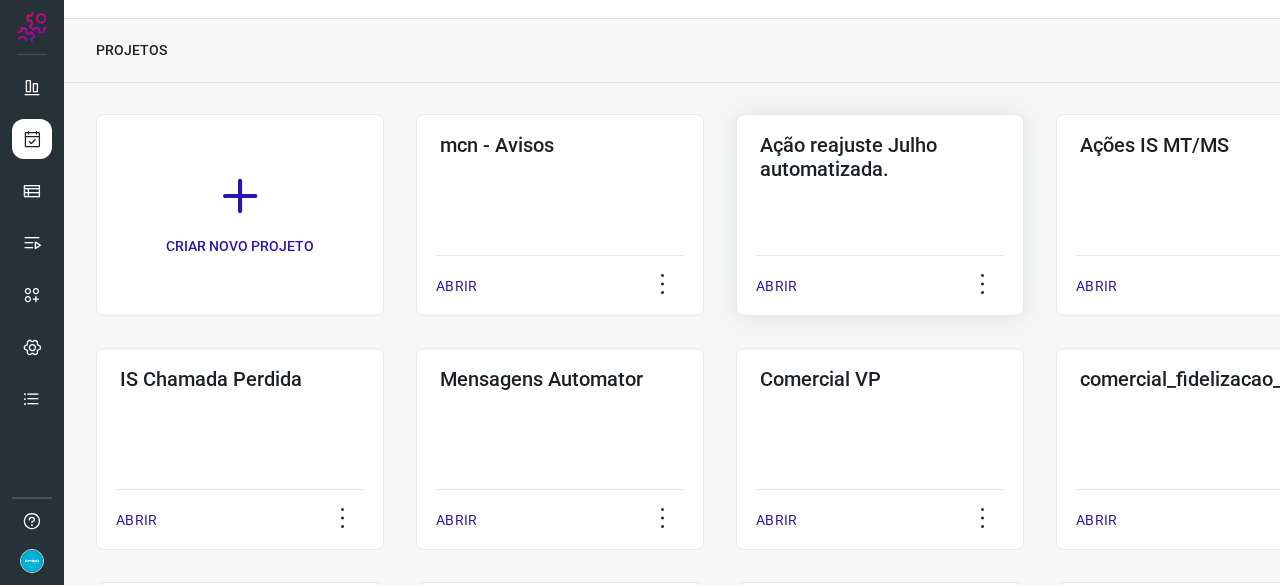 click on "ABRIR" at bounding box center [776, 286] 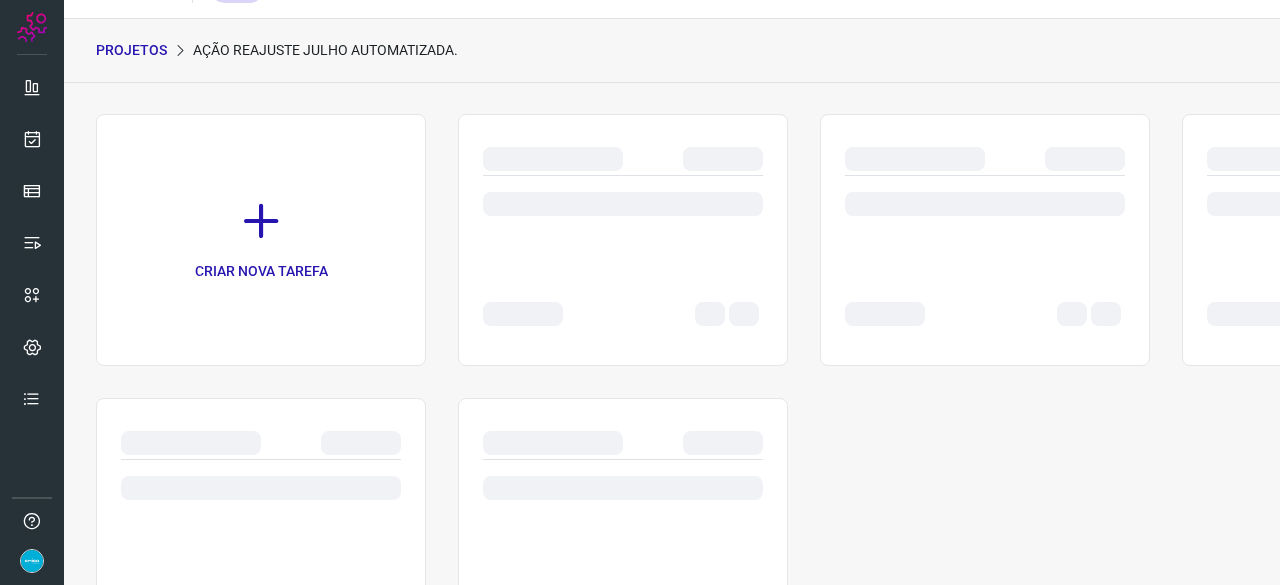 scroll, scrollTop: 0, scrollLeft: 0, axis: both 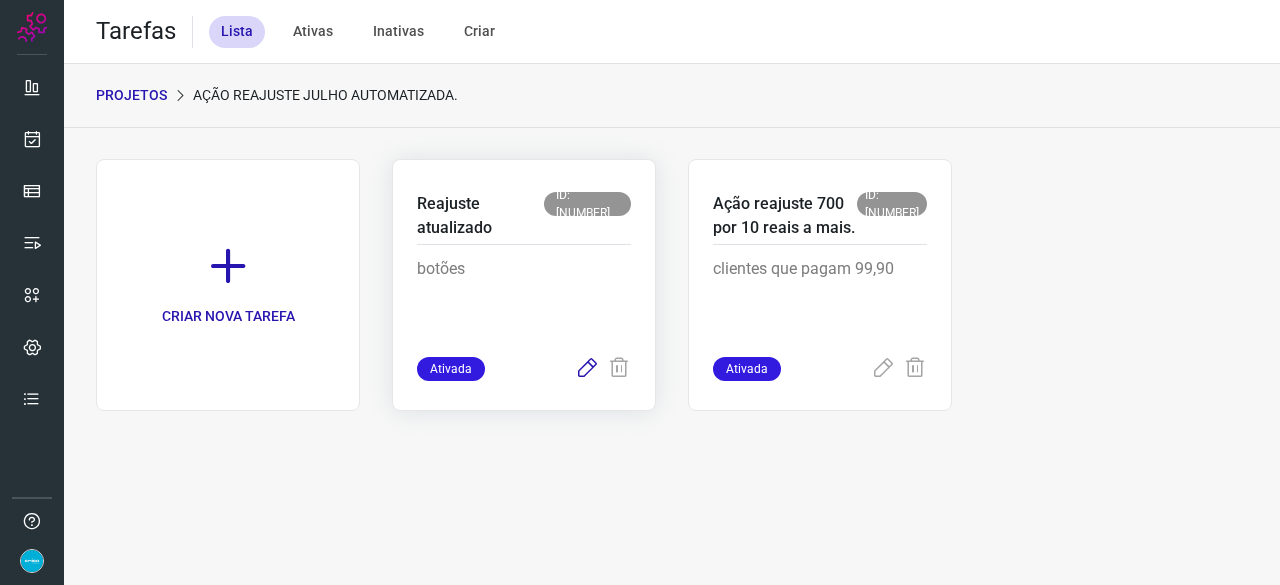 click at bounding box center (587, 369) 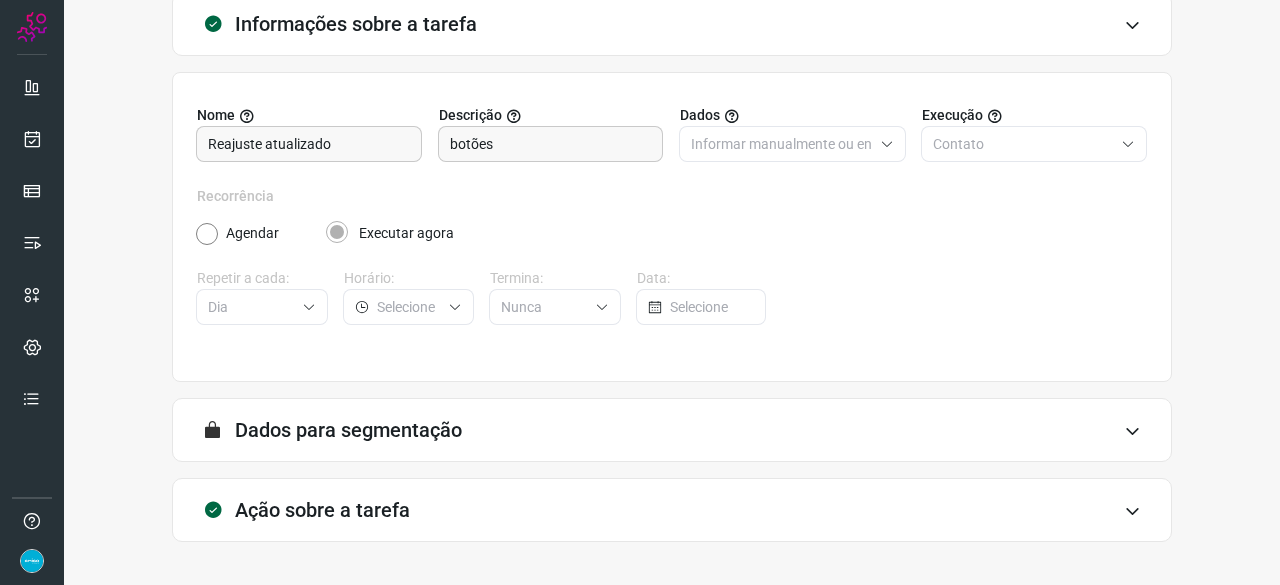 scroll, scrollTop: 195, scrollLeft: 0, axis: vertical 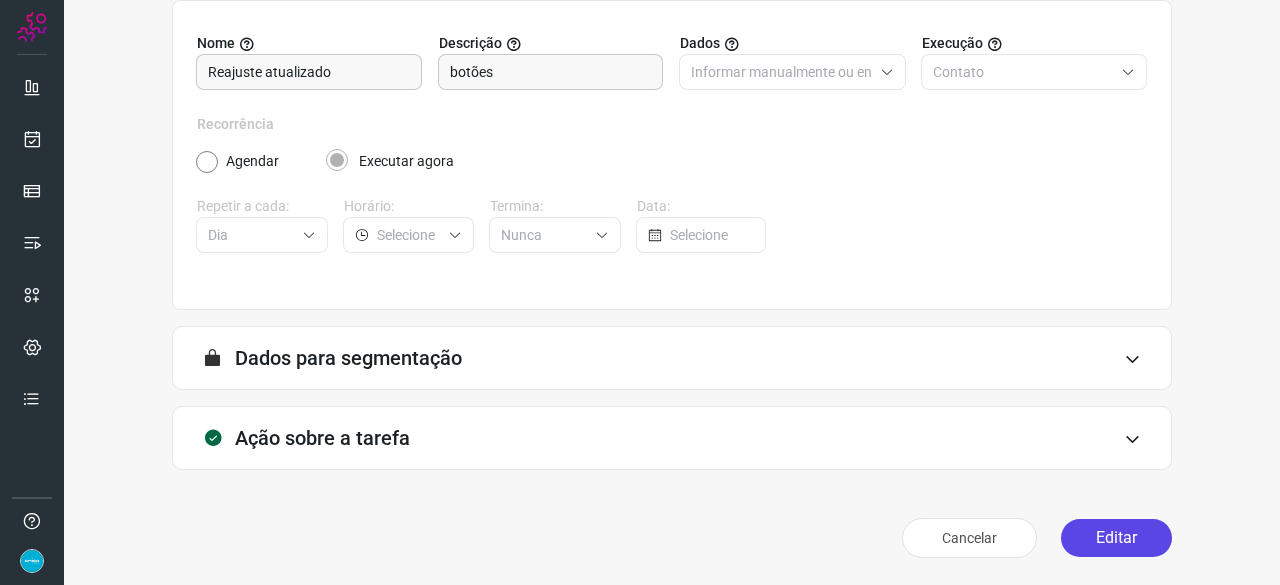 click on "Editar" at bounding box center (1116, 538) 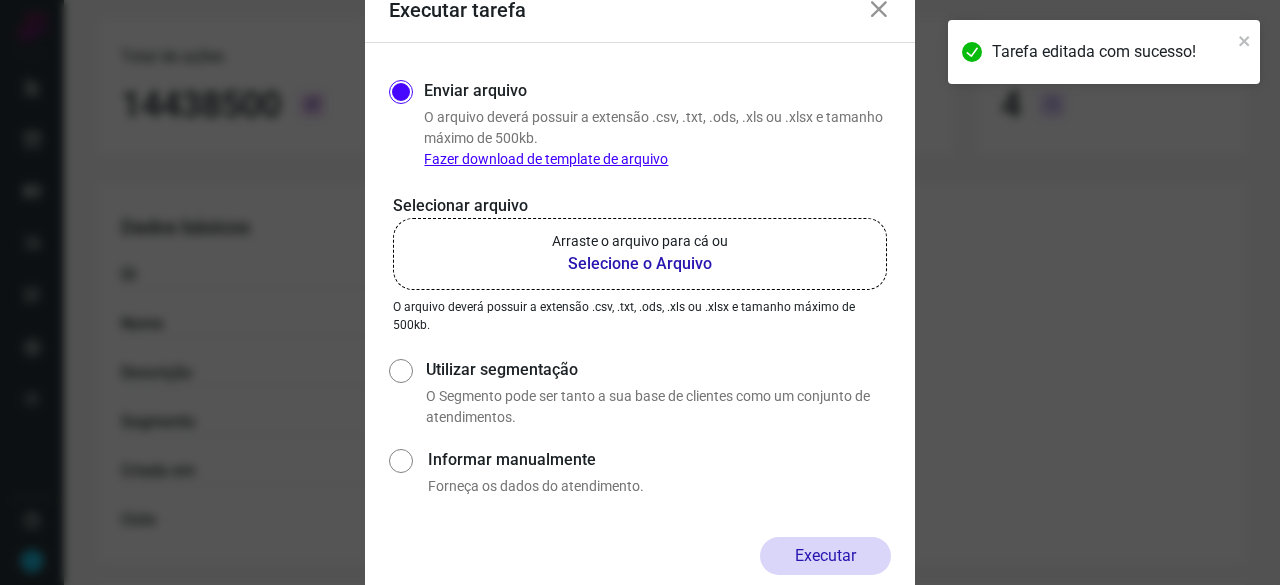 click on "Selecione o Arquivo" at bounding box center (640, 264) 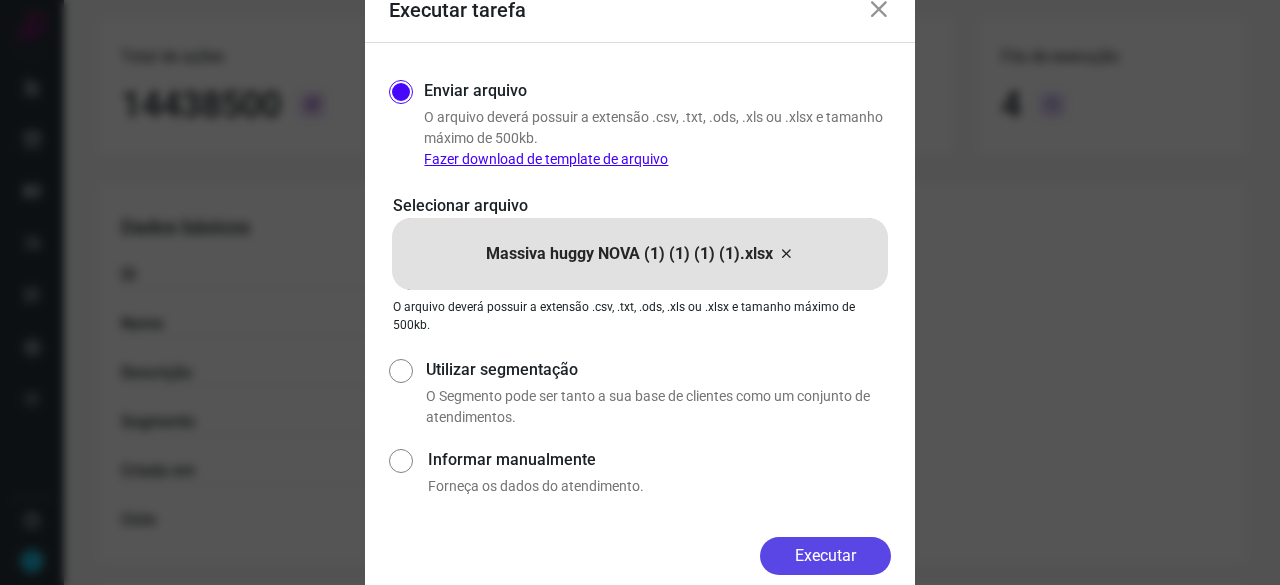 click on "Executar" at bounding box center (825, 556) 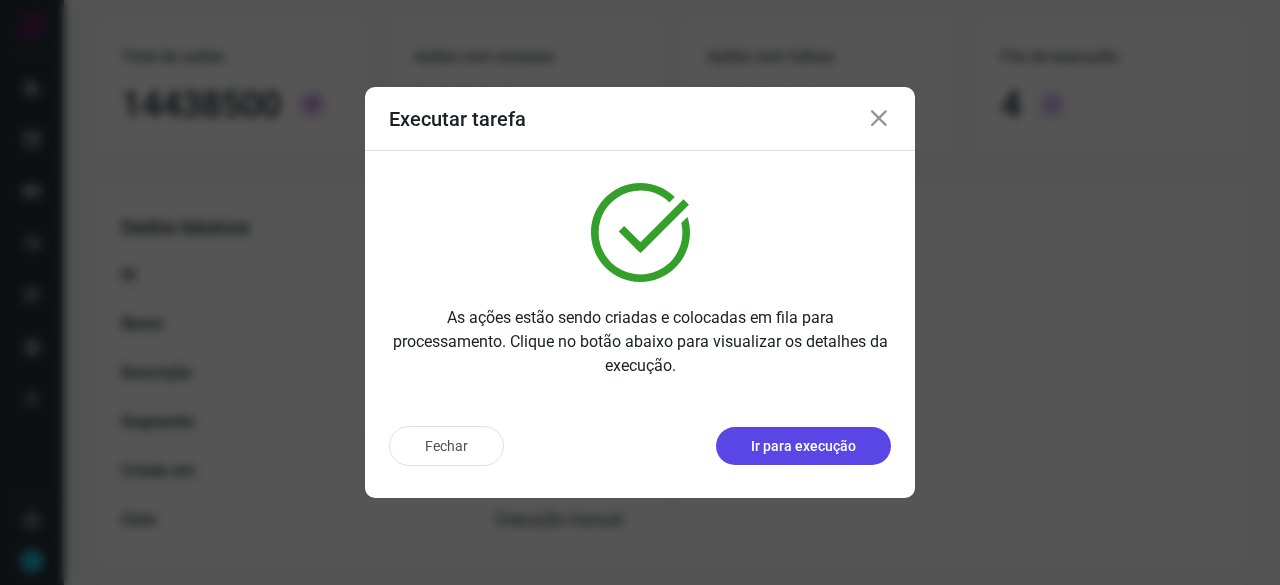 click on "Ir para execução" at bounding box center (803, 446) 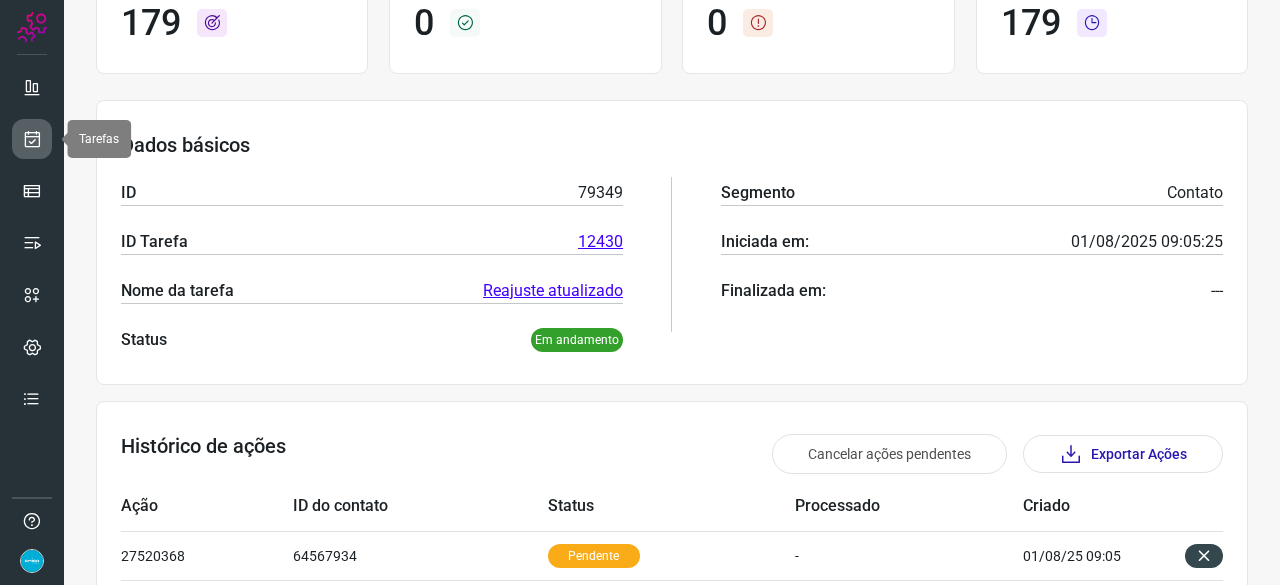 click at bounding box center (32, 139) 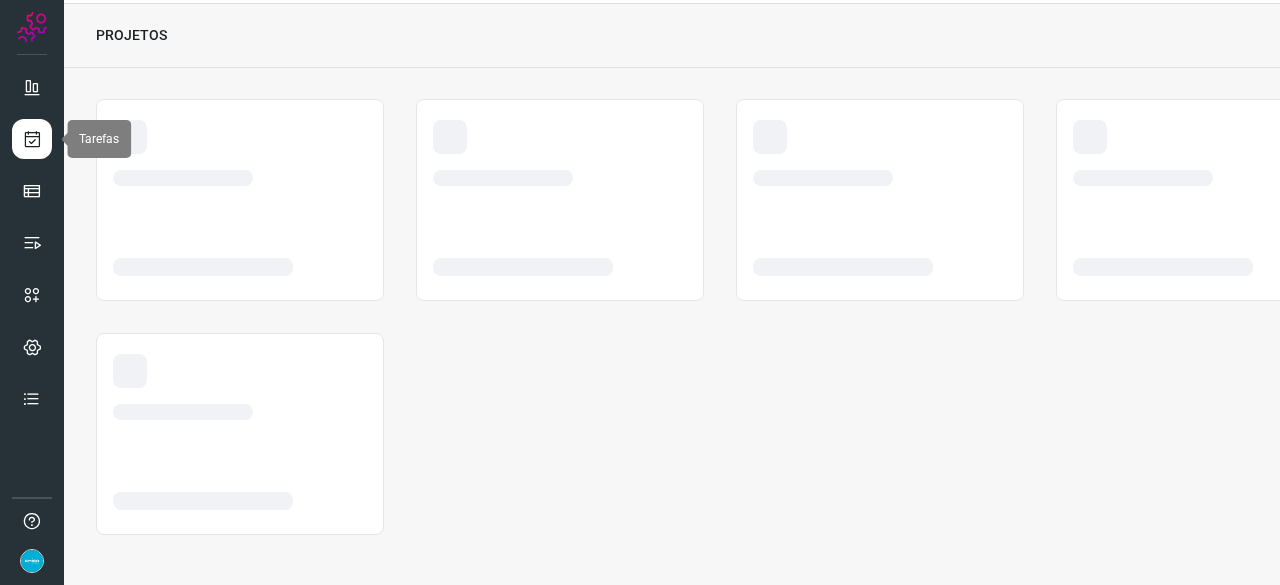 scroll, scrollTop: 60, scrollLeft: 0, axis: vertical 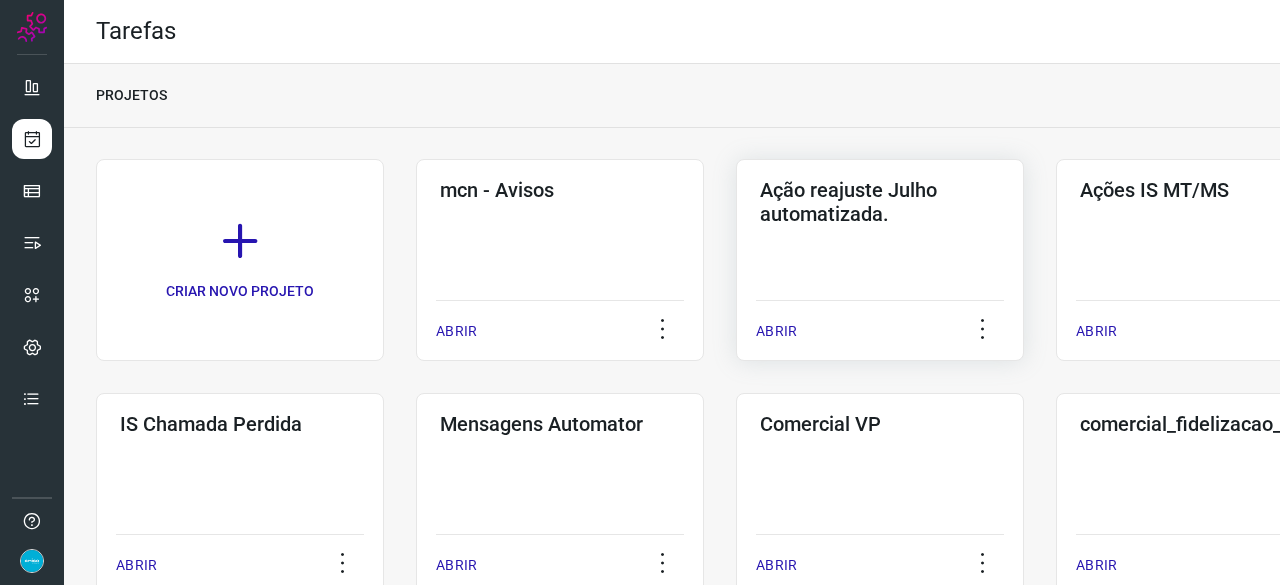 click on "ABRIR" at bounding box center [776, 331] 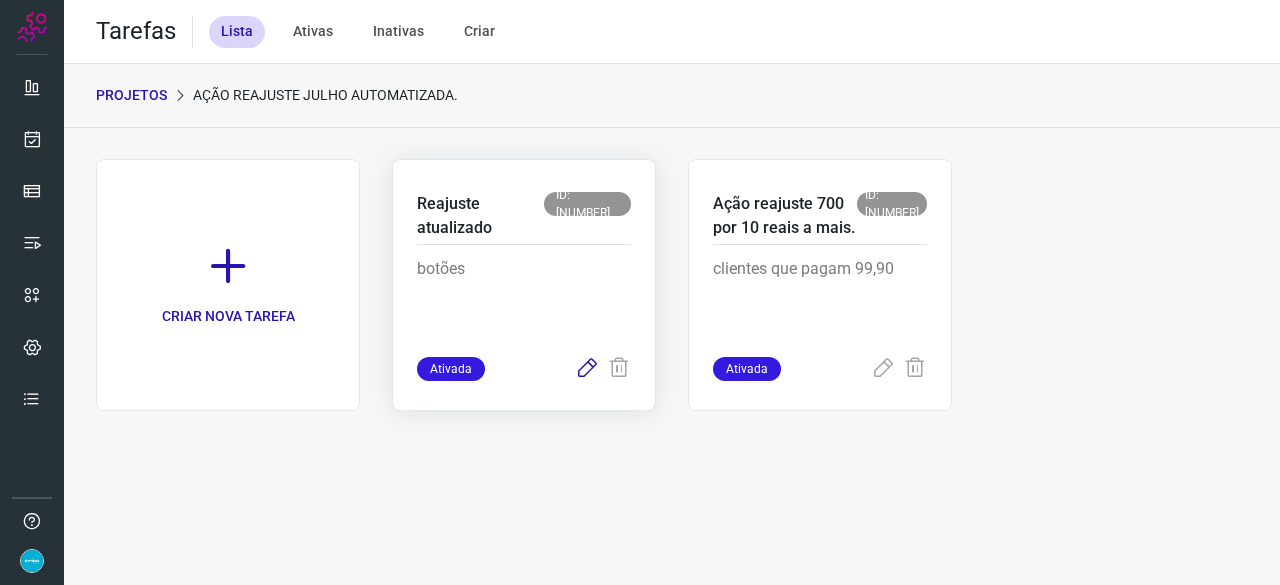 click at bounding box center (587, 369) 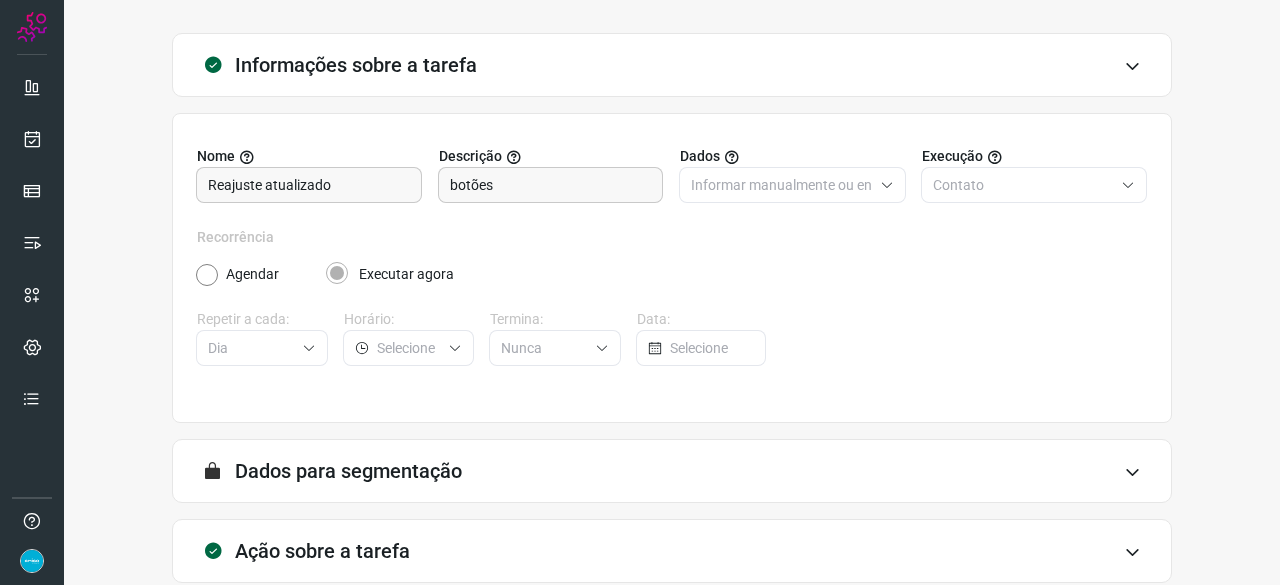 scroll, scrollTop: 195, scrollLeft: 0, axis: vertical 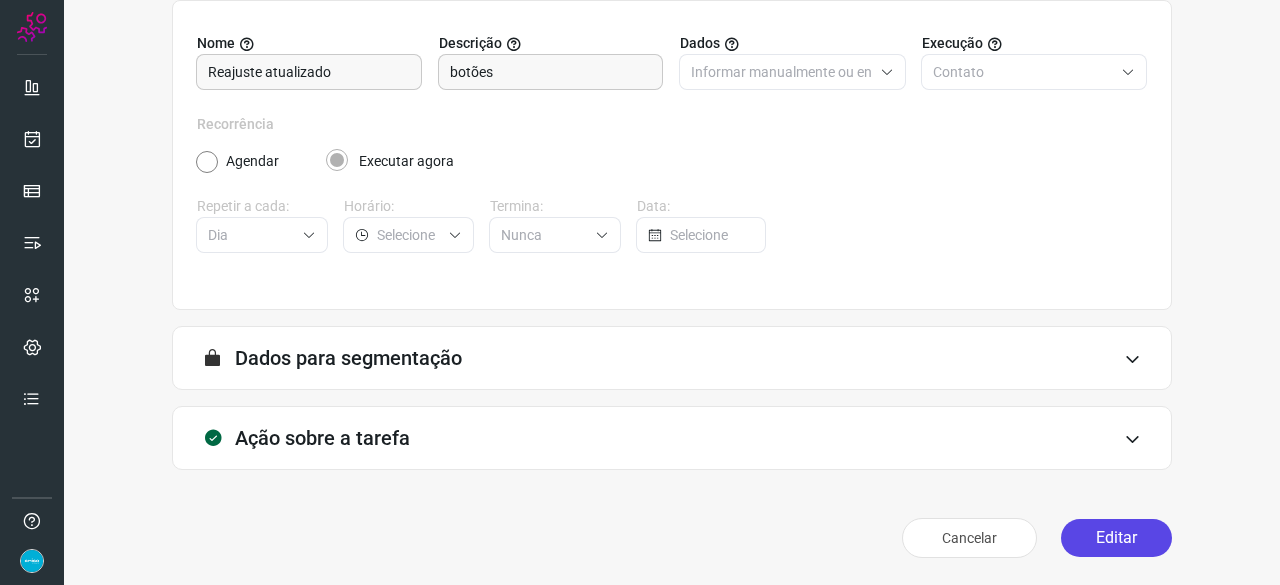 click on "Editar" at bounding box center (1116, 538) 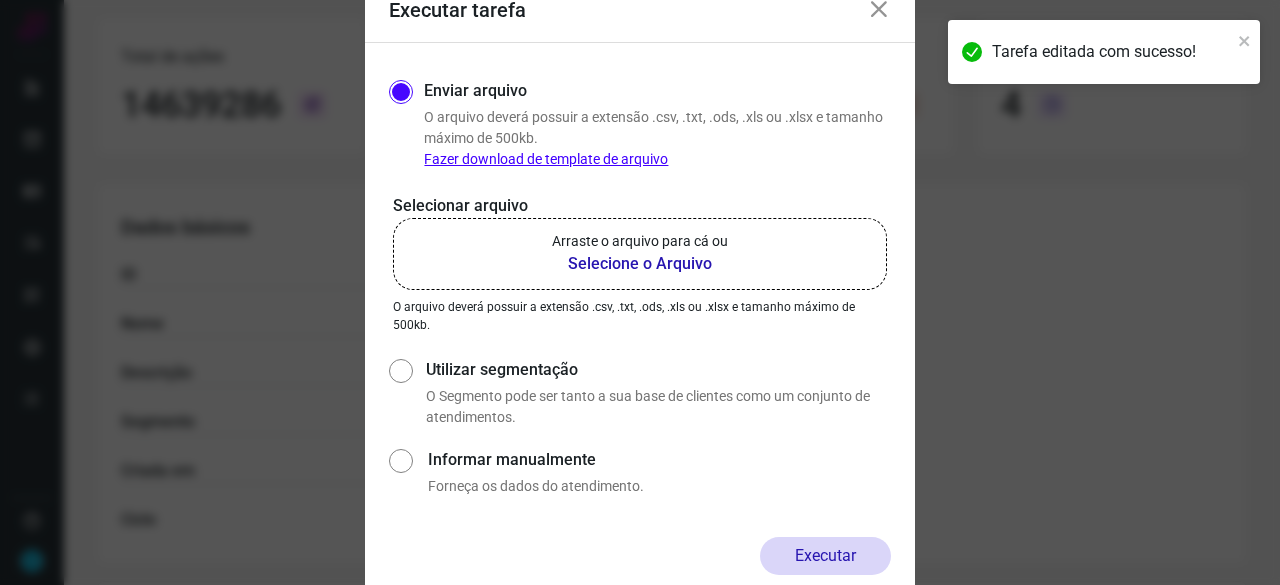 click on "Selecione o Arquivo" at bounding box center (640, 264) 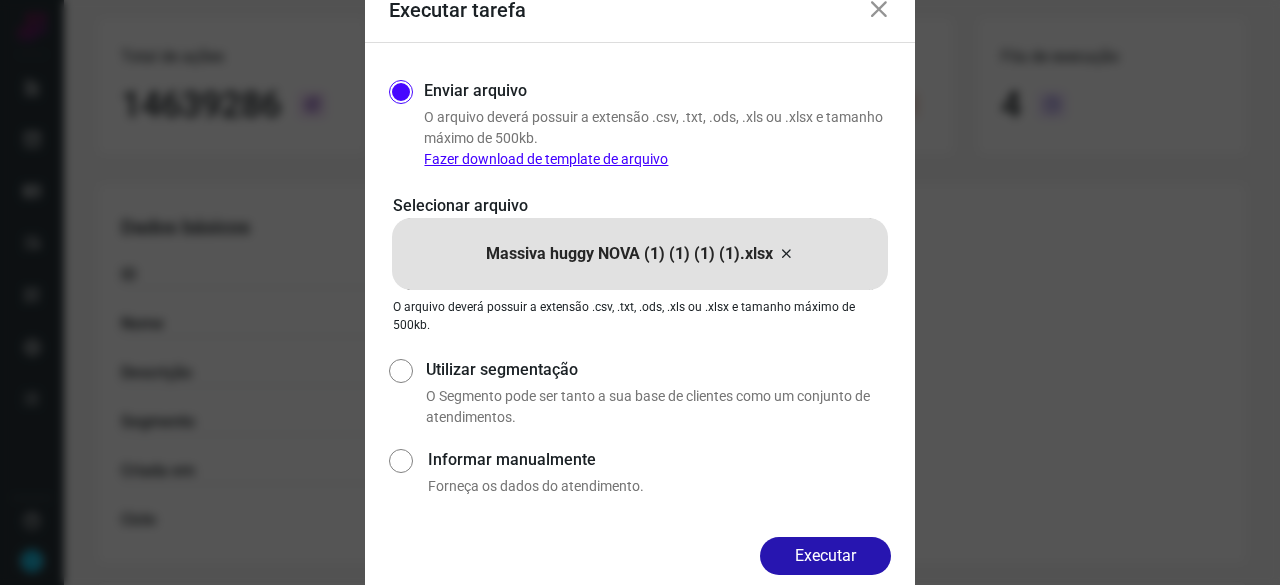click on "Executar" at bounding box center [825, 556] 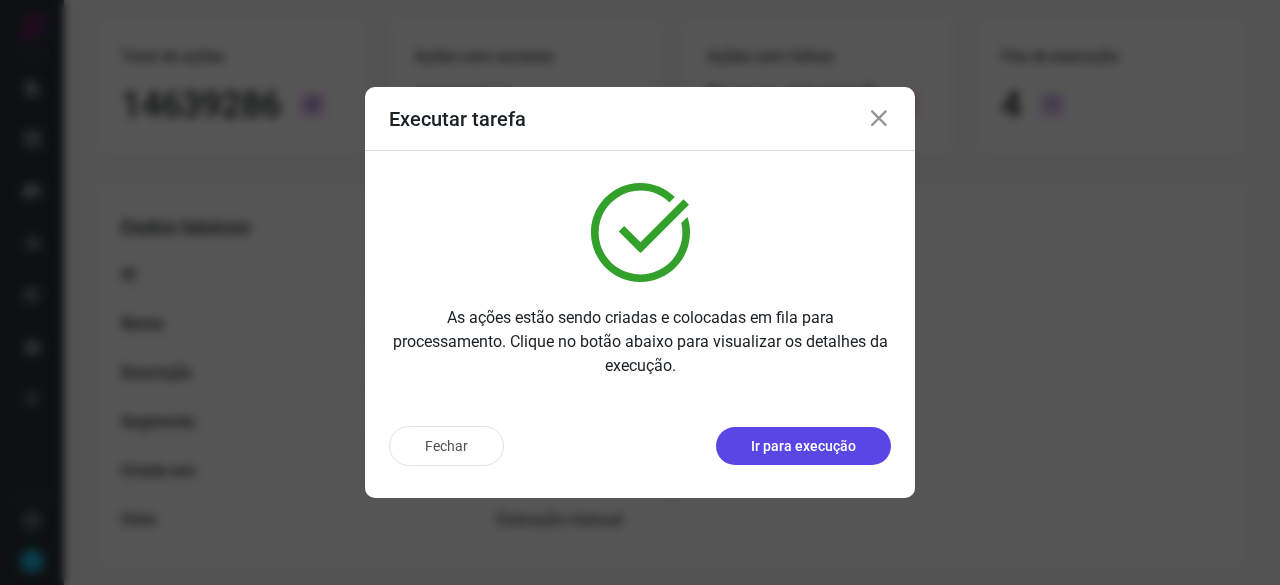 click on "Ir para execução" at bounding box center (803, 446) 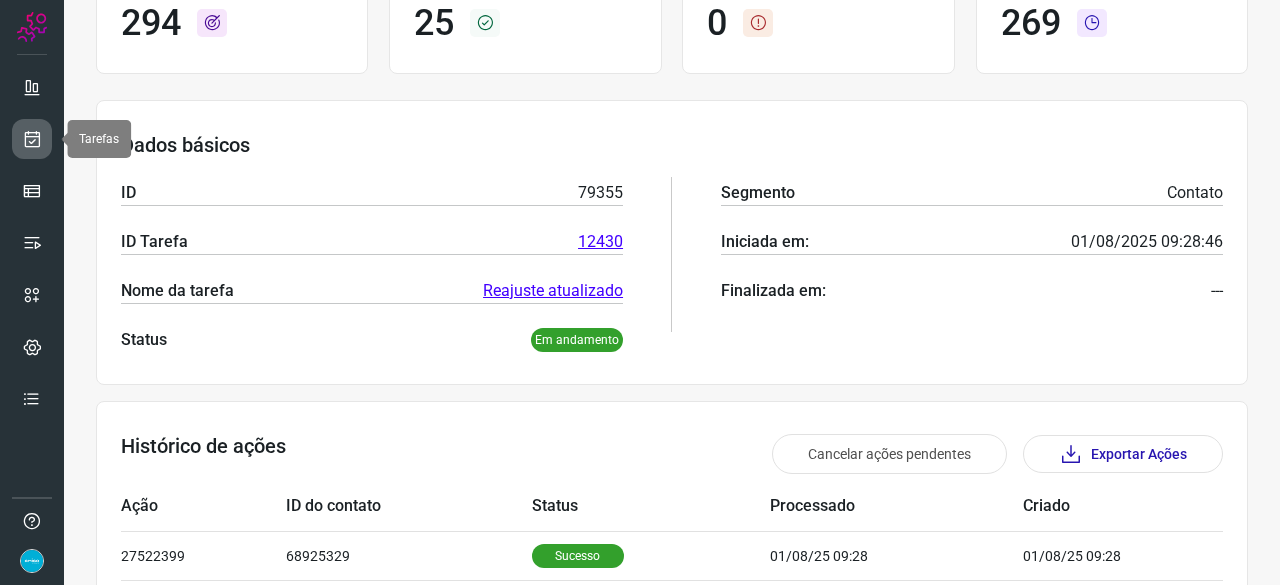 click at bounding box center (32, 139) 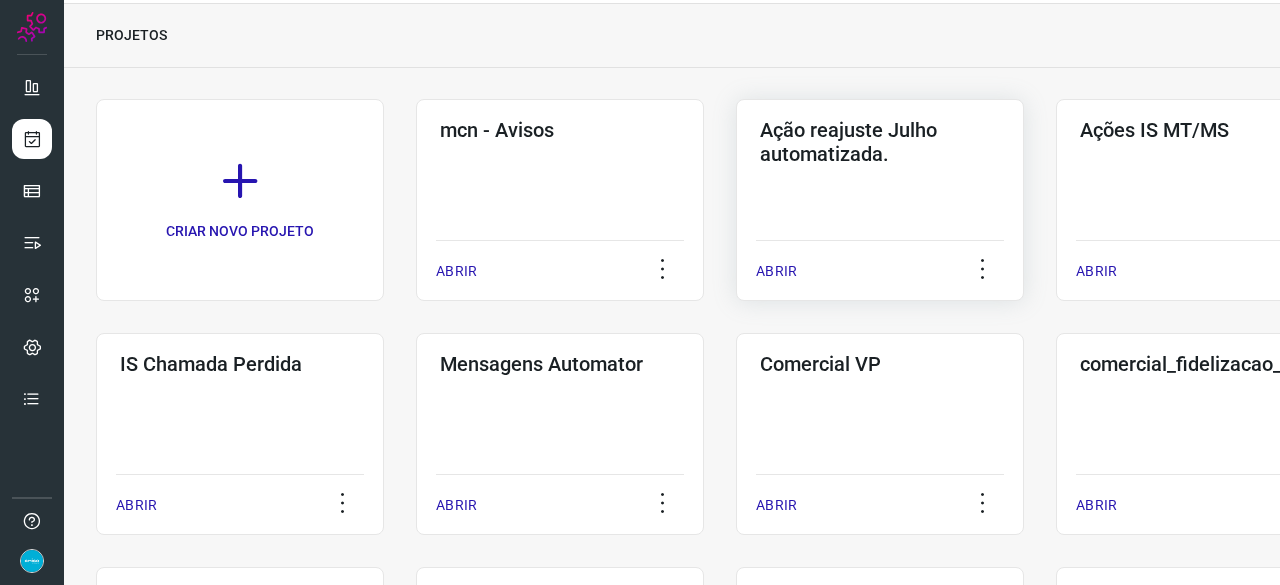 click on "ABRIR" at bounding box center (776, 271) 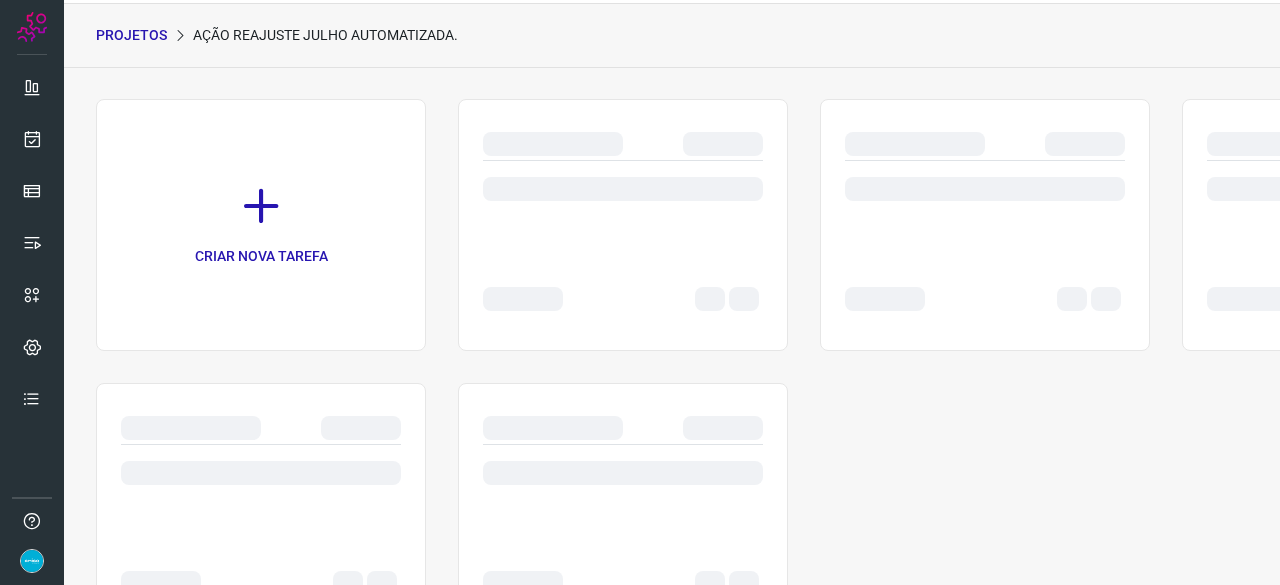 scroll, scrollTop: 0, scrollLeft: 0, axis: both 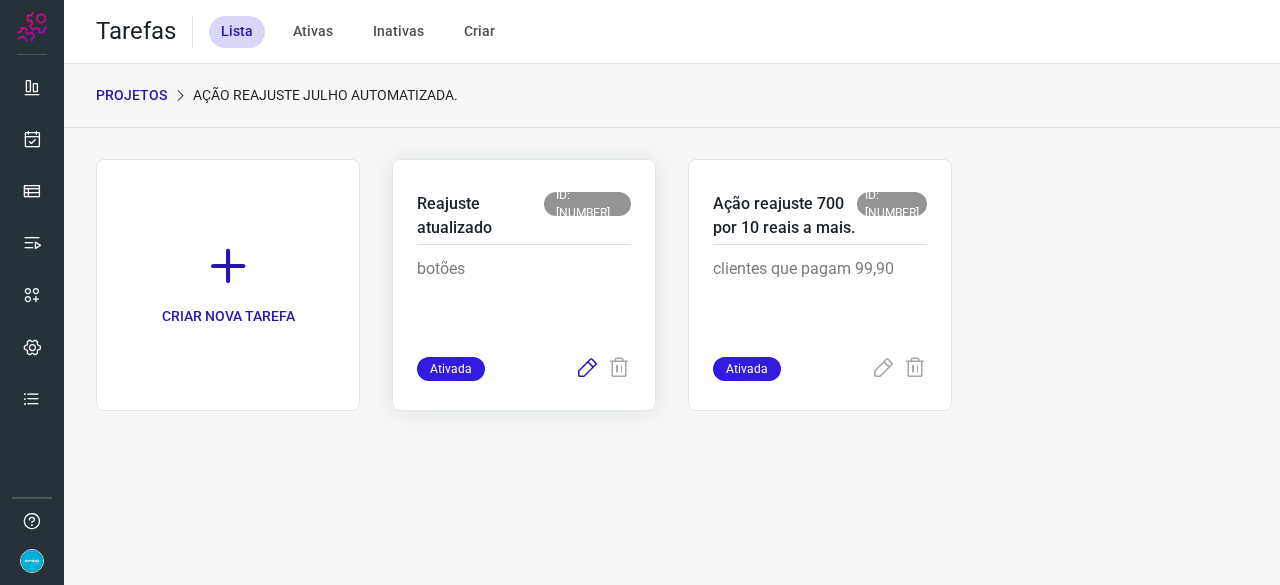 click at bounding box center [587, 369] 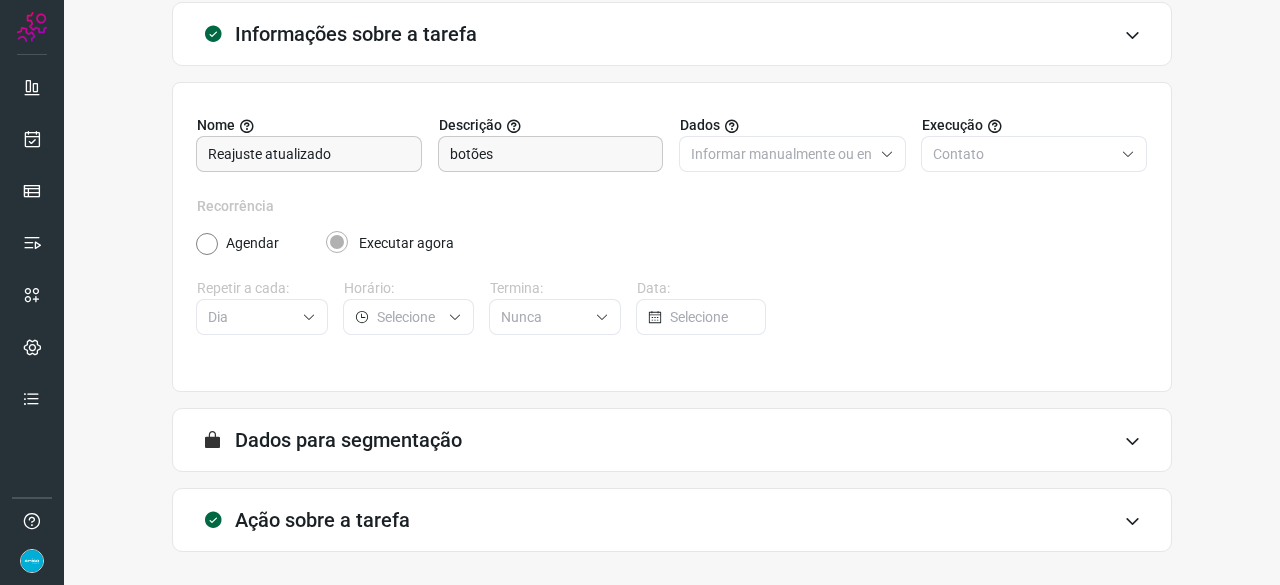 scroll, scrollTop: 195, scrollLeft: 0, axis: vertical 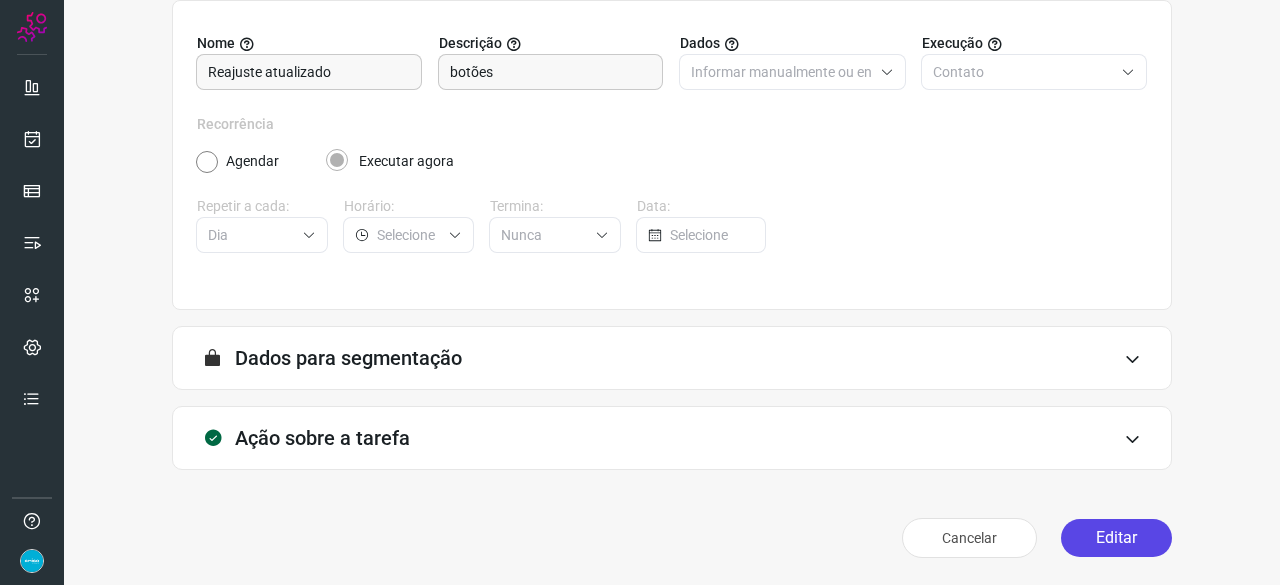 click on "Editar" at bounding box center [1116, 538] 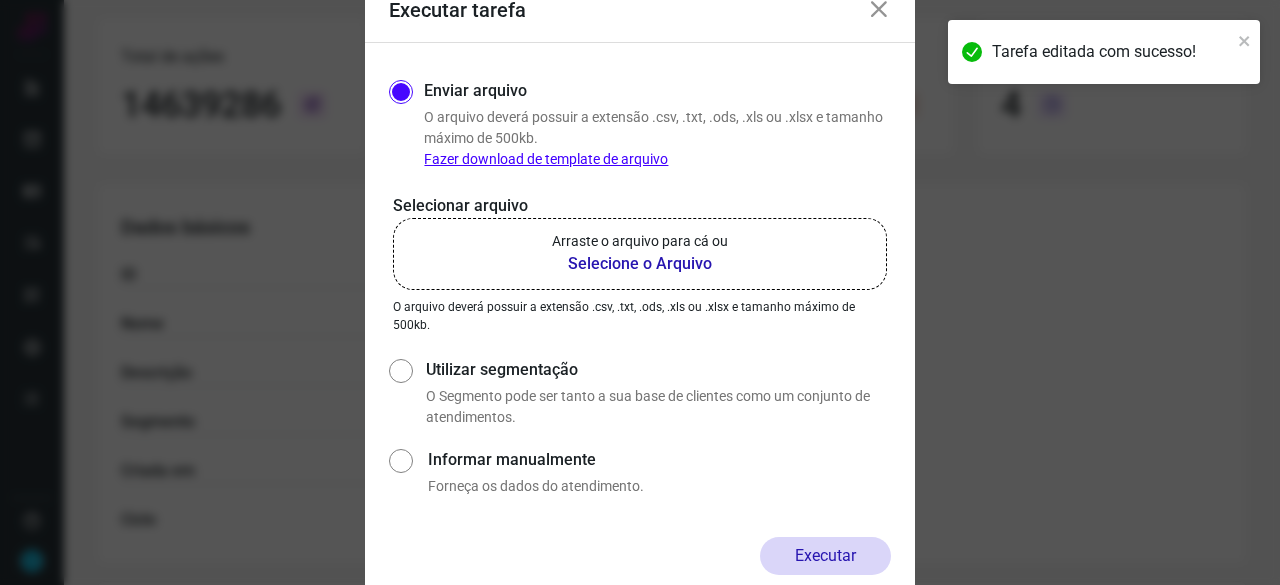 click on "Selecione o Arquivo" at bounding box center [640, 264] 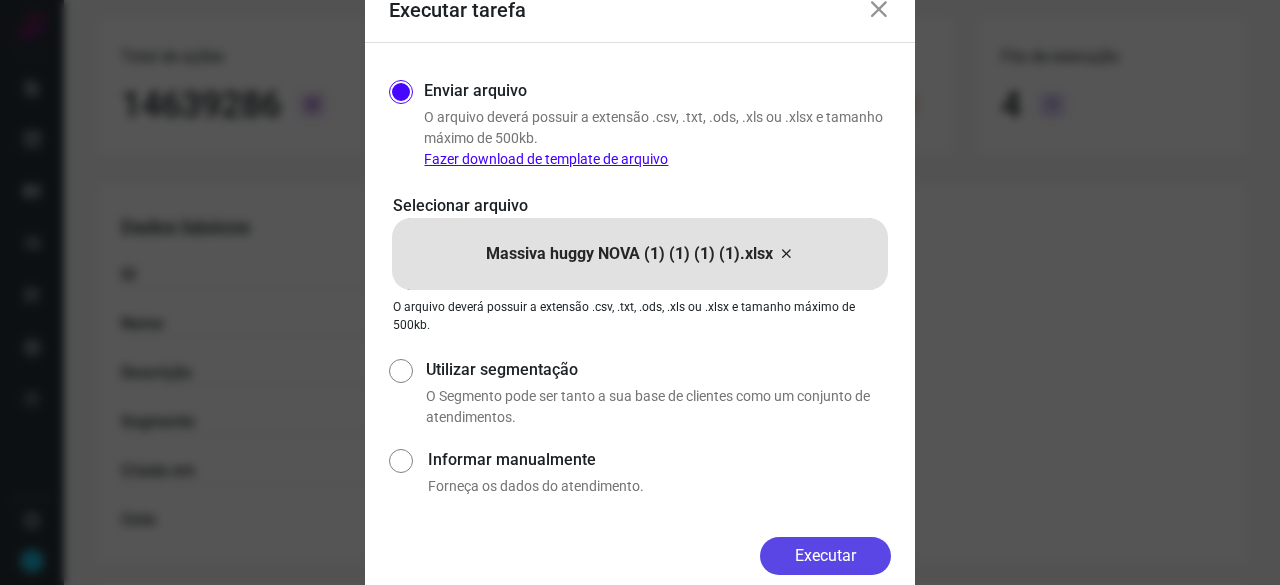 click on "Executar" at bounding box center [825, 556] 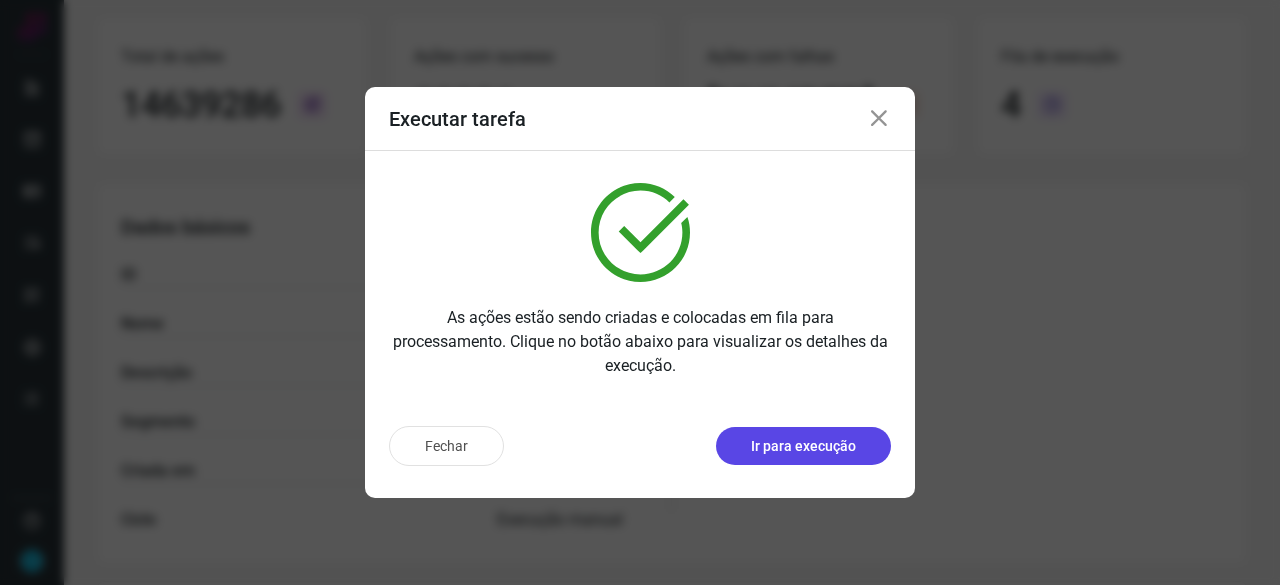 click on "Ir para execução" at bounding box center (803, 446) 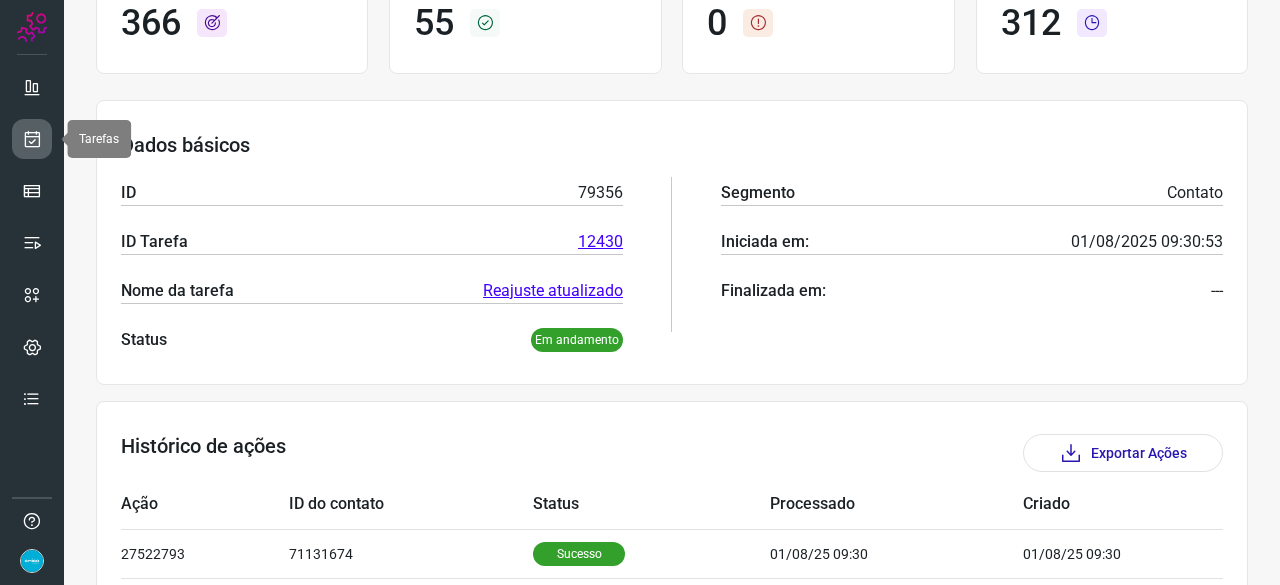 click at bounding box center [32, 139] 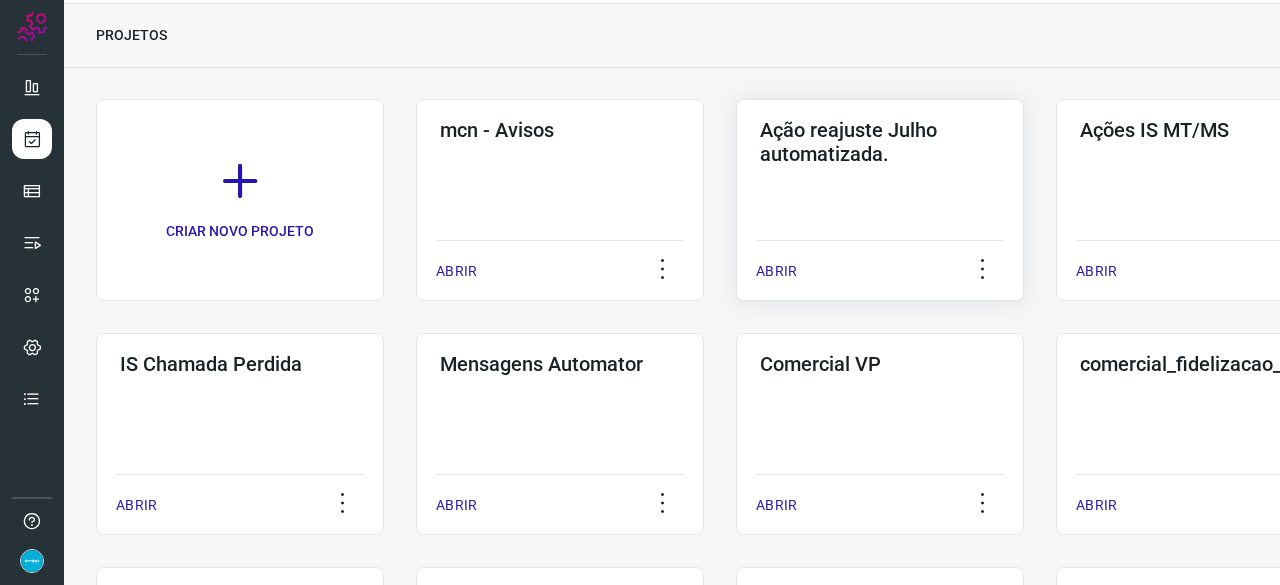 click on "ABRIR" at bounding box center (776, 271) 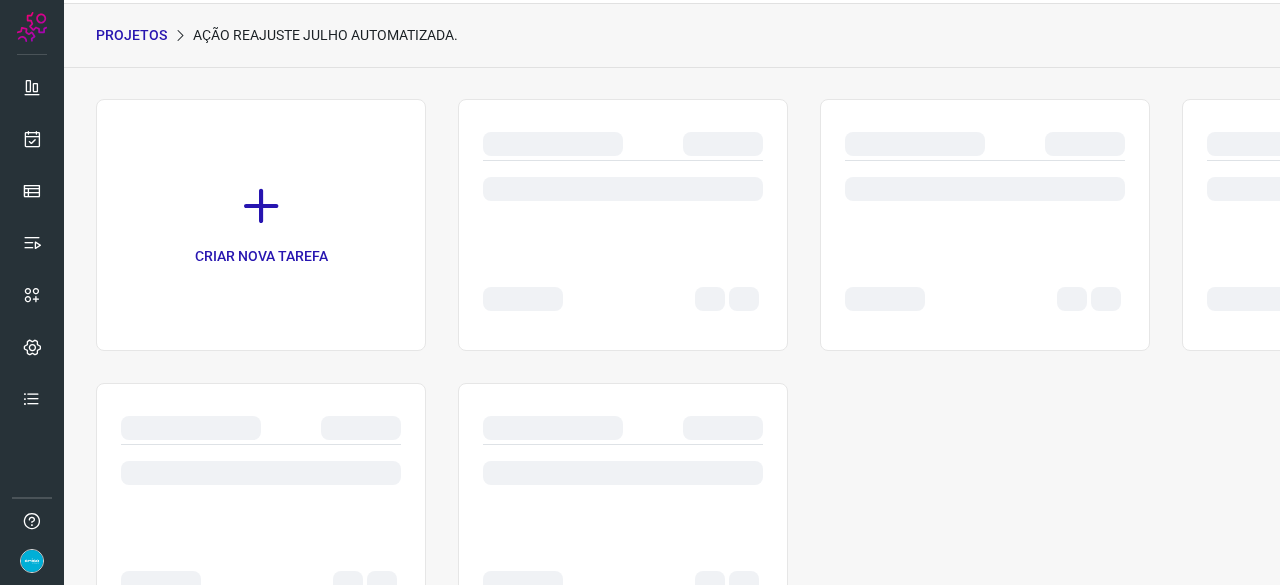 scroll, scrollTop: 0, scrollLeft: 0, axis: both 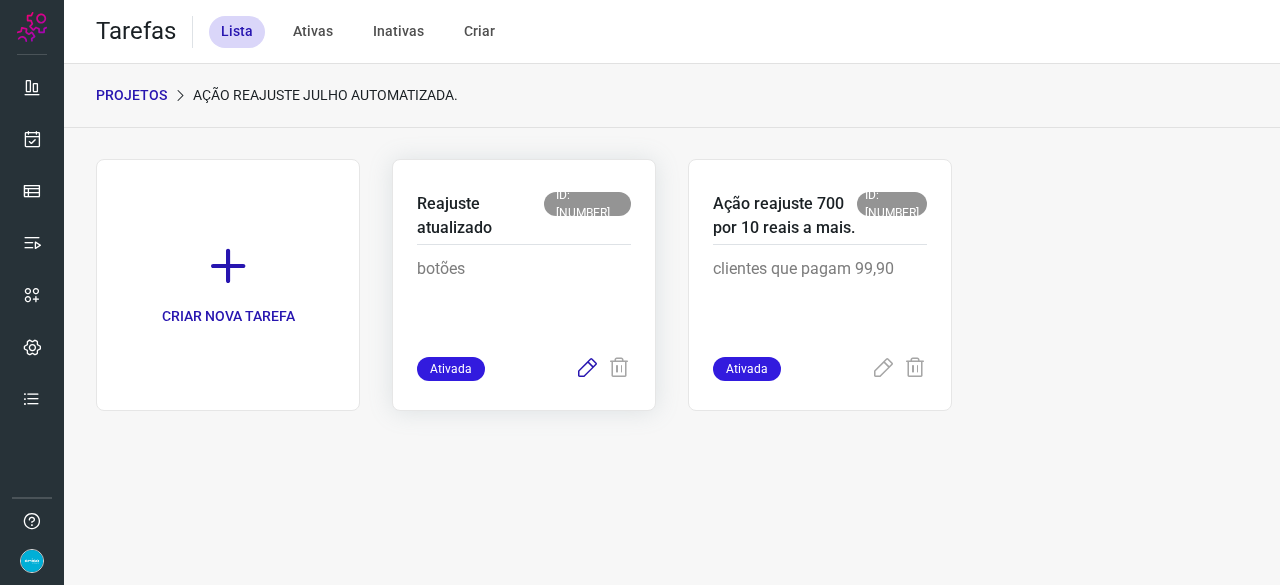 click at bounding box center [587, 369] 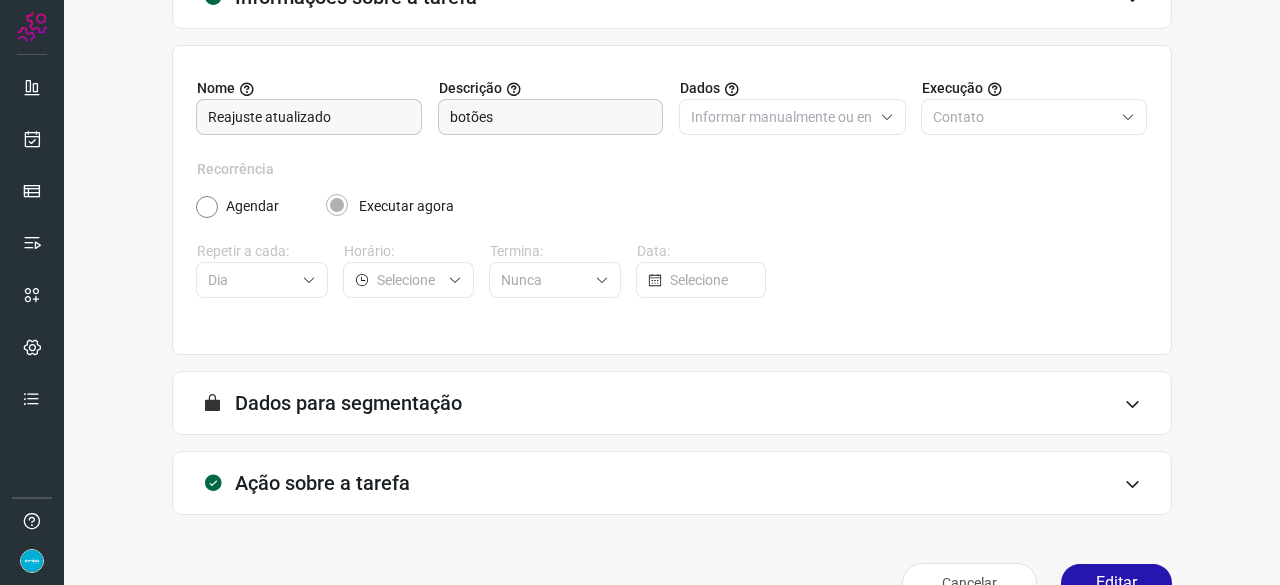 scroll, scrollTop: 195, scrollLeft: 0, axis: vertical 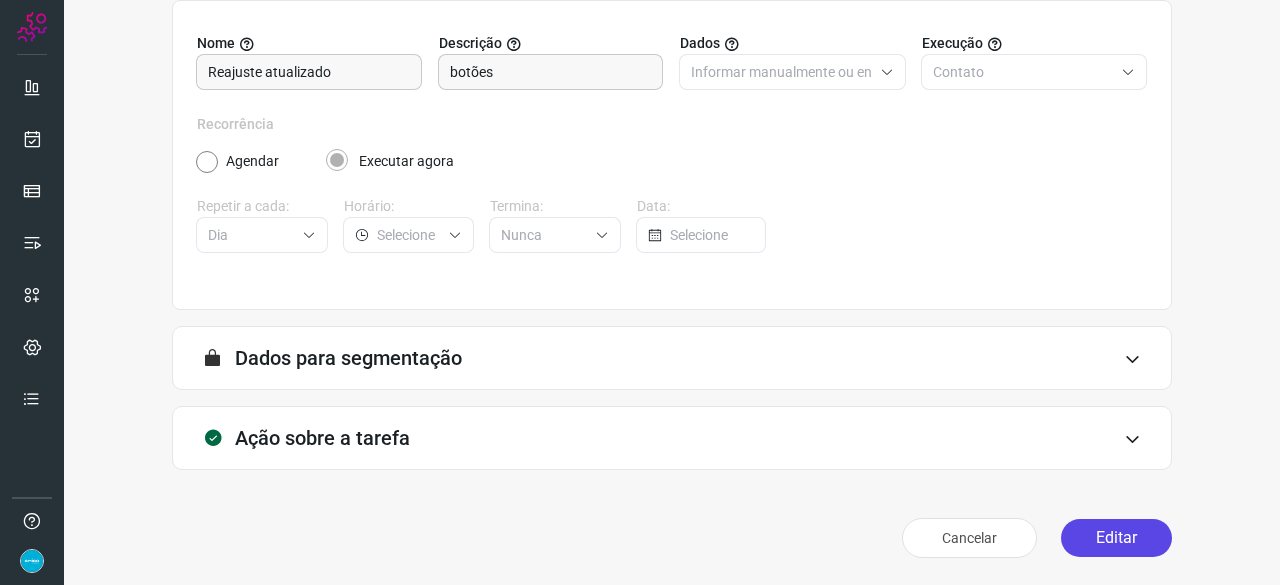 click on "Editar" at bounding box center (1116, 538) 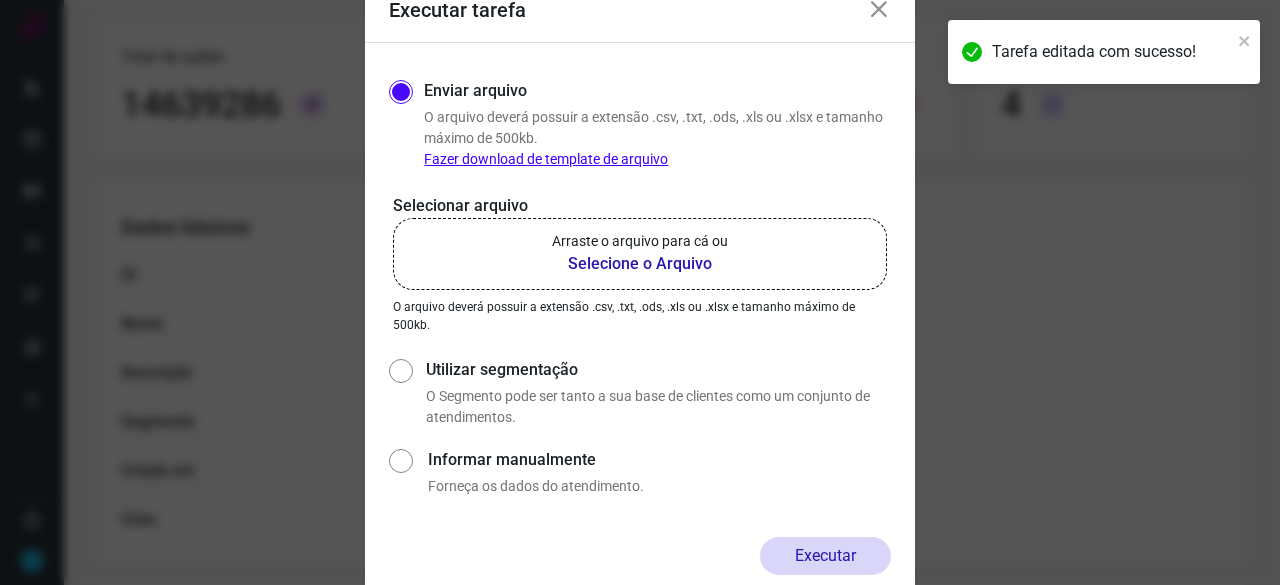 click on "Selecione o Arquivo" at bounding box center (640, 264) 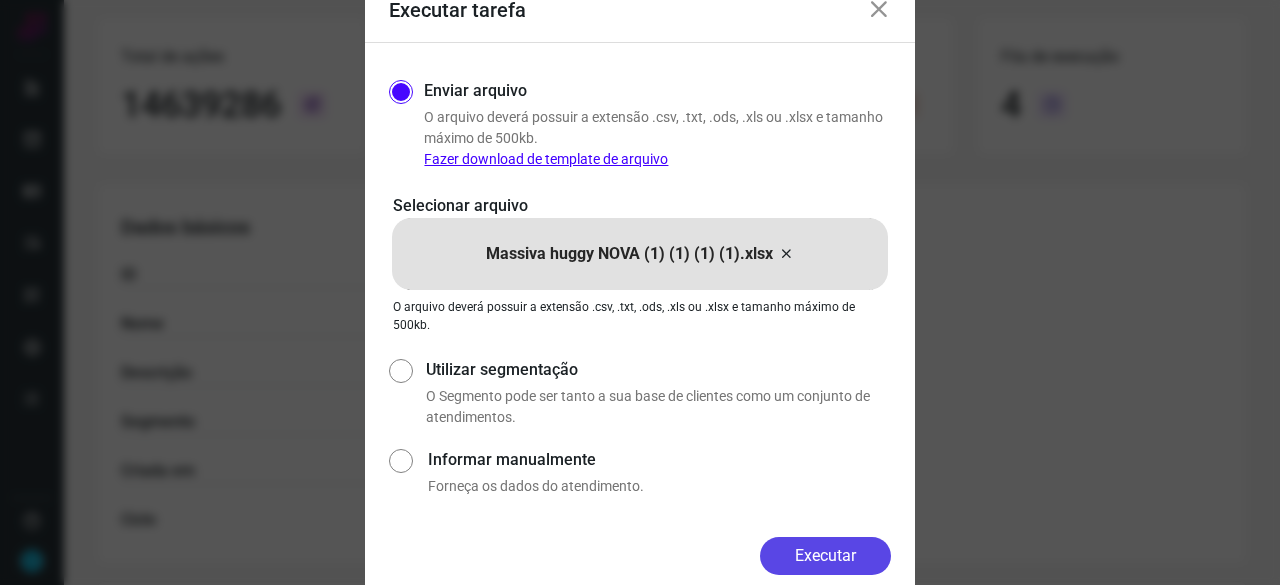 click on "Executar" at bounding box center [825, 556] 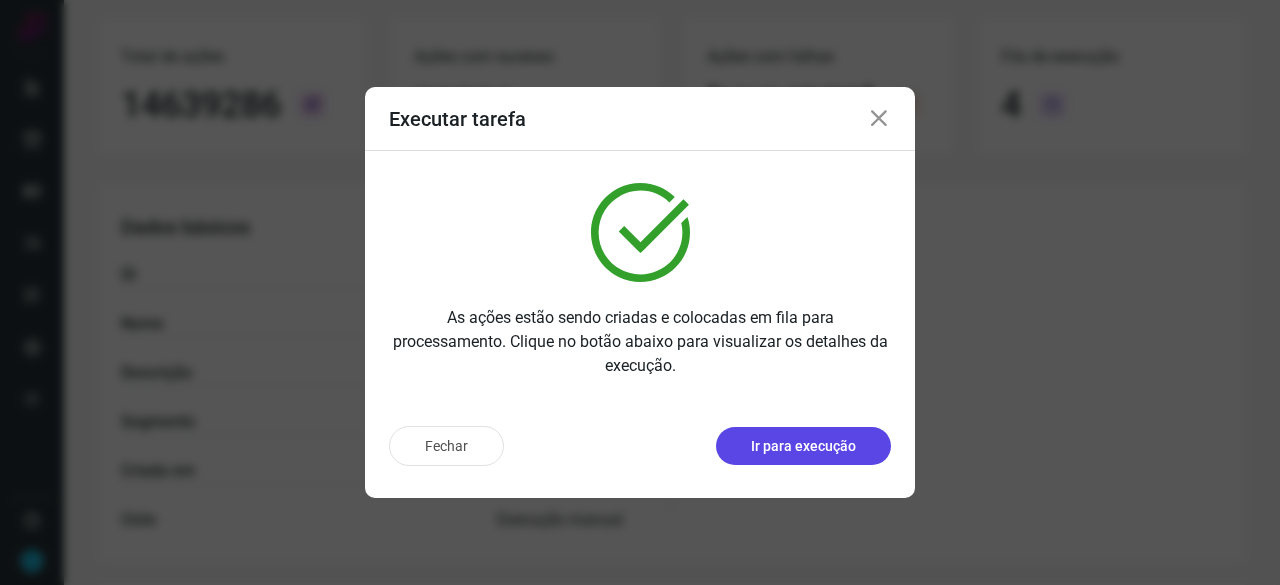 click on "Ir para execução" at bounding box center (803, 446) 